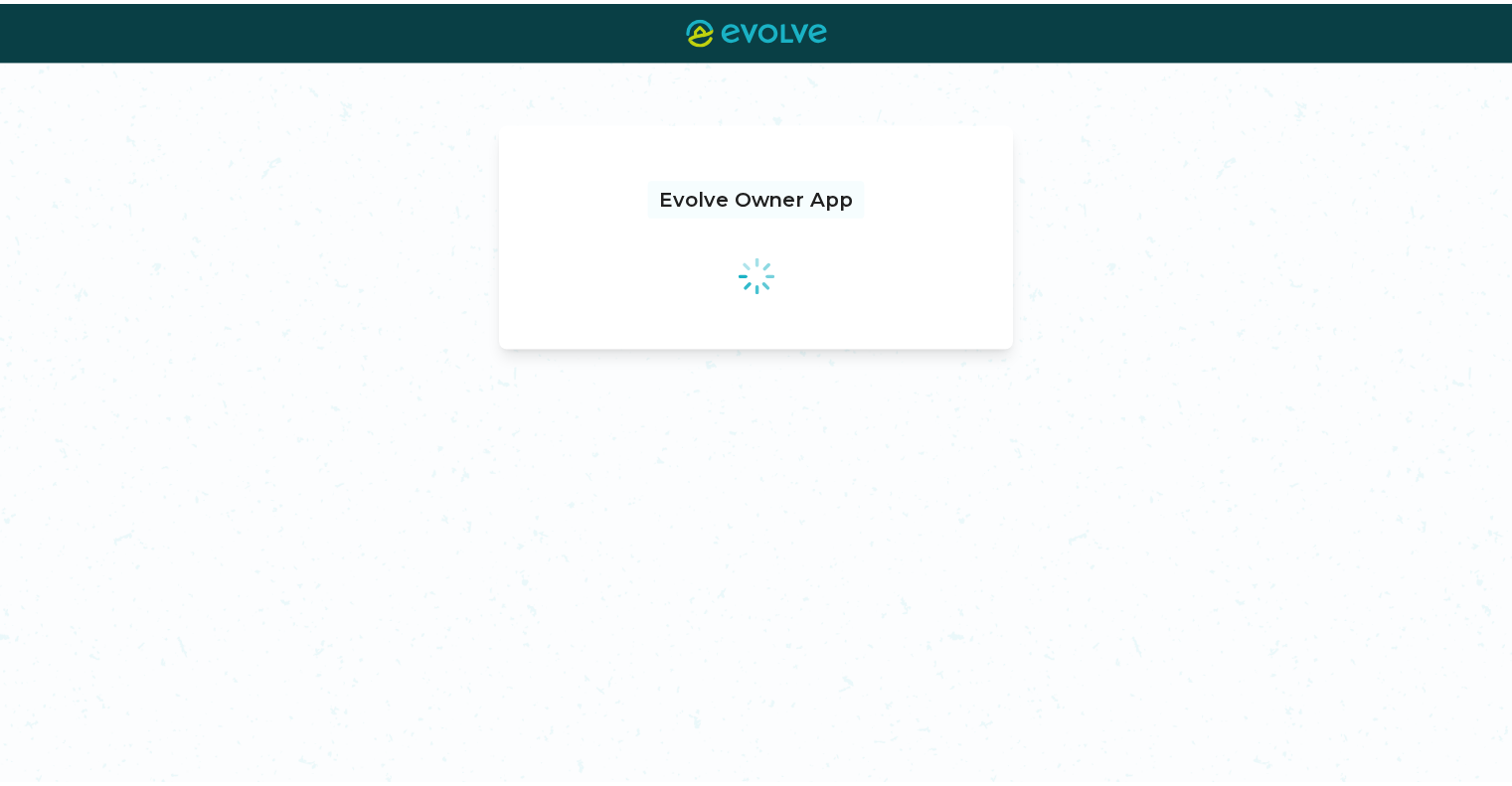 scroll, scrollTop: 0, scrollLeft: 0, axis: both 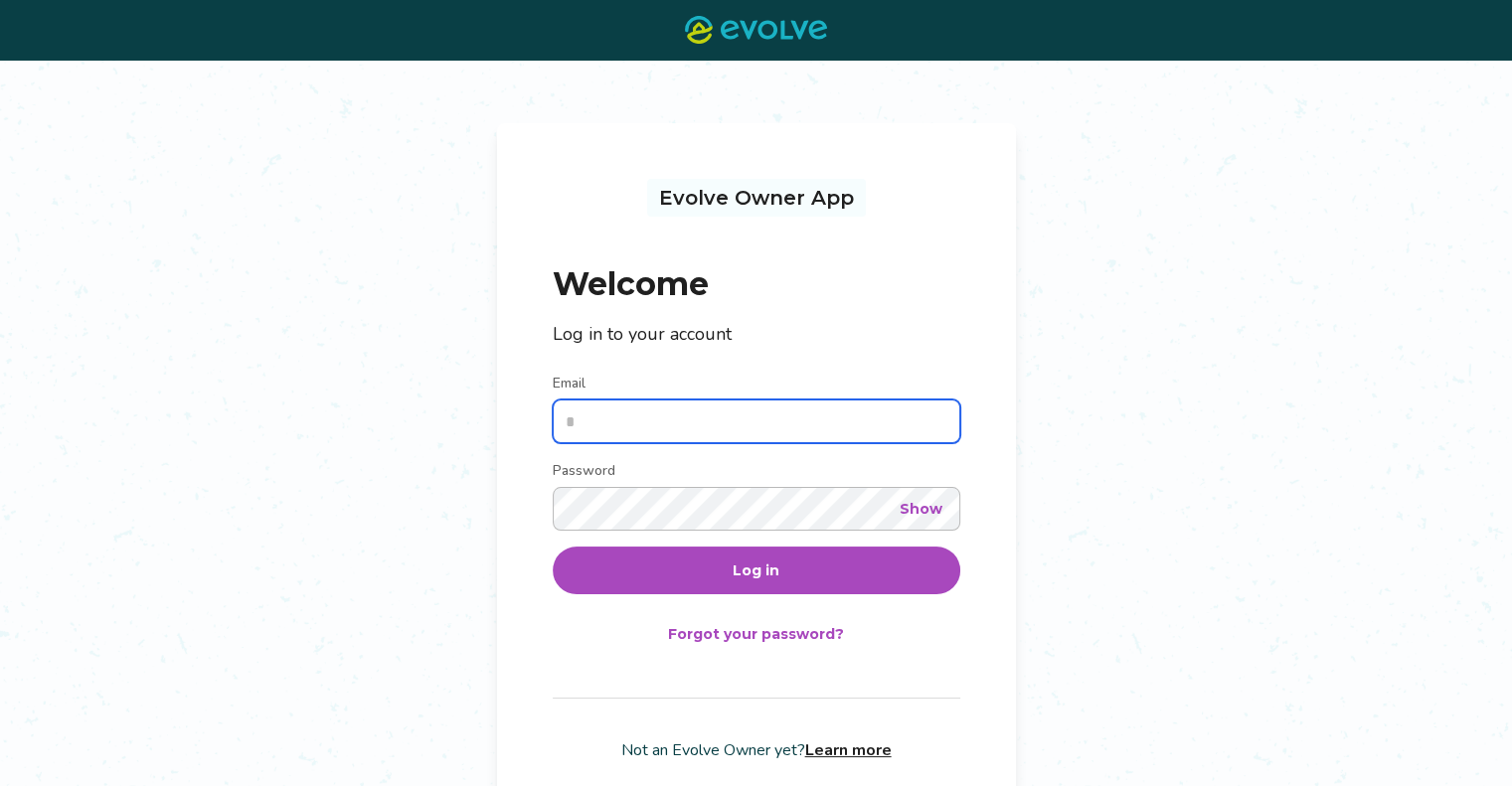 type on "**********" 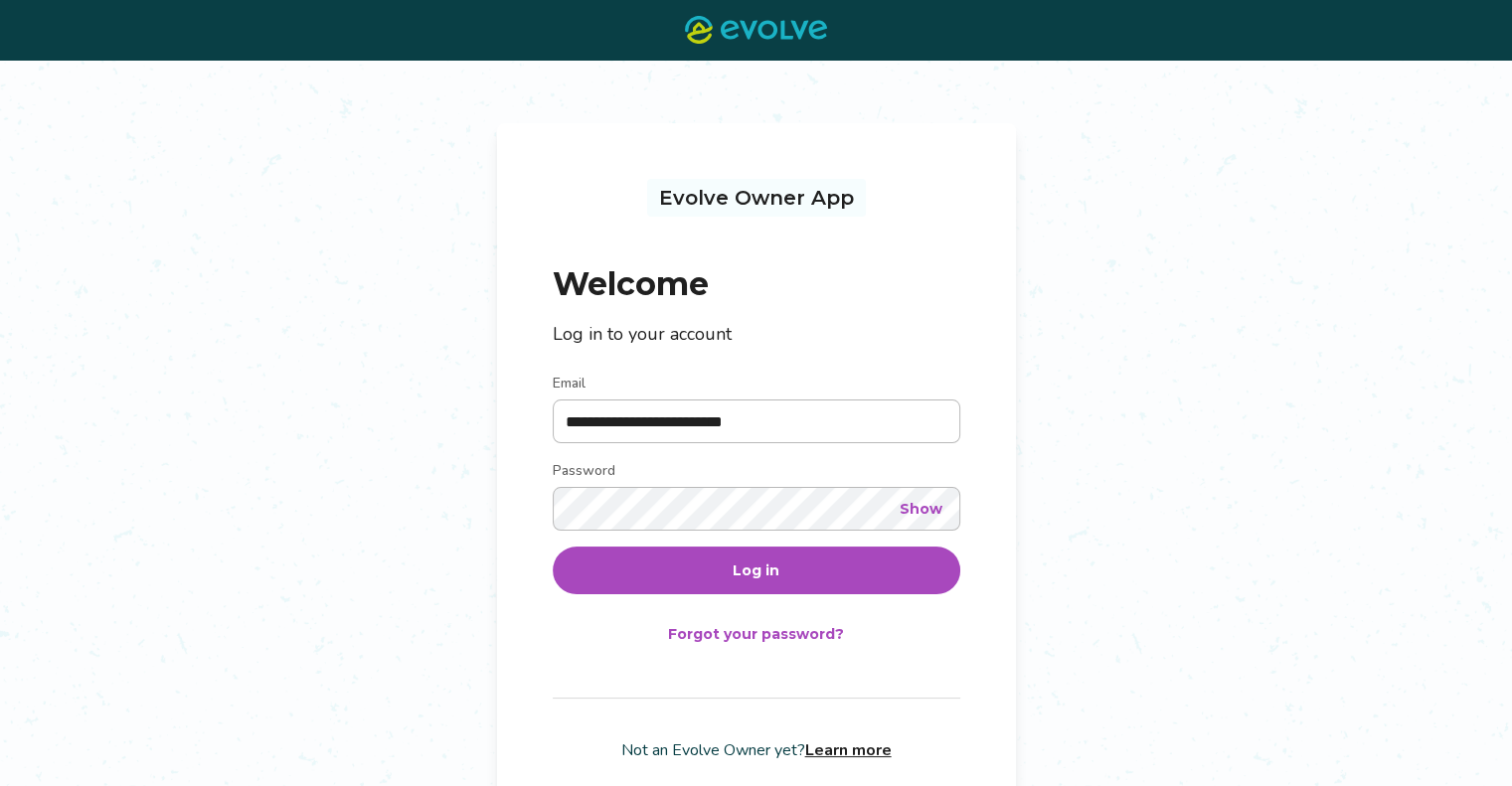 click on "Log in" at bounding box center (756, 570) 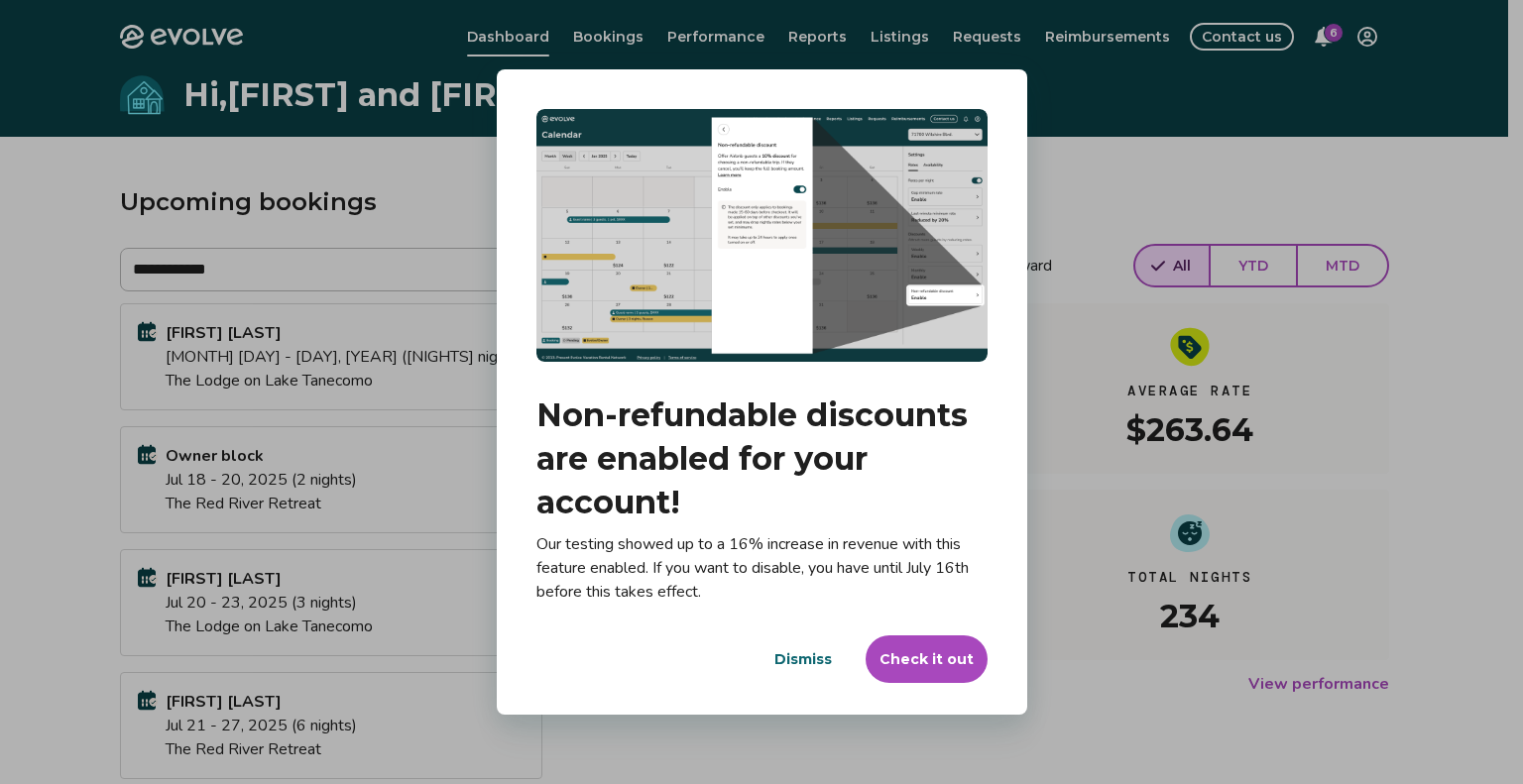click on "Dialog Non-refundable discounts are enabled for your account! Our testing showed up to a 16% increase in revenue with this feature enabled. If you want to disable, you have until July 16th before this takes effect. Dismiss Check it out" at bounding box center [762, 392] 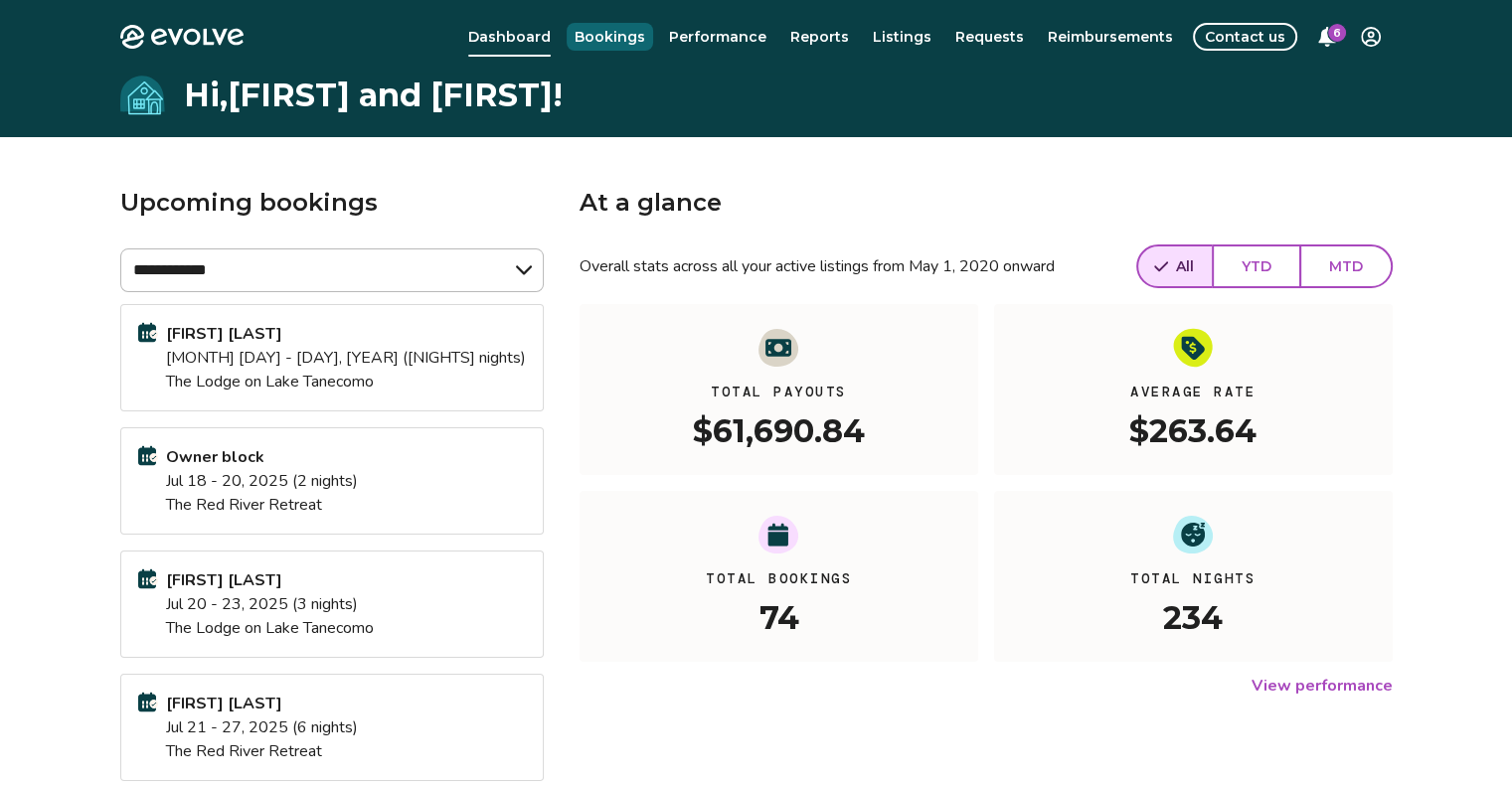 click on "Bookings" at bounding box center (609, 37) 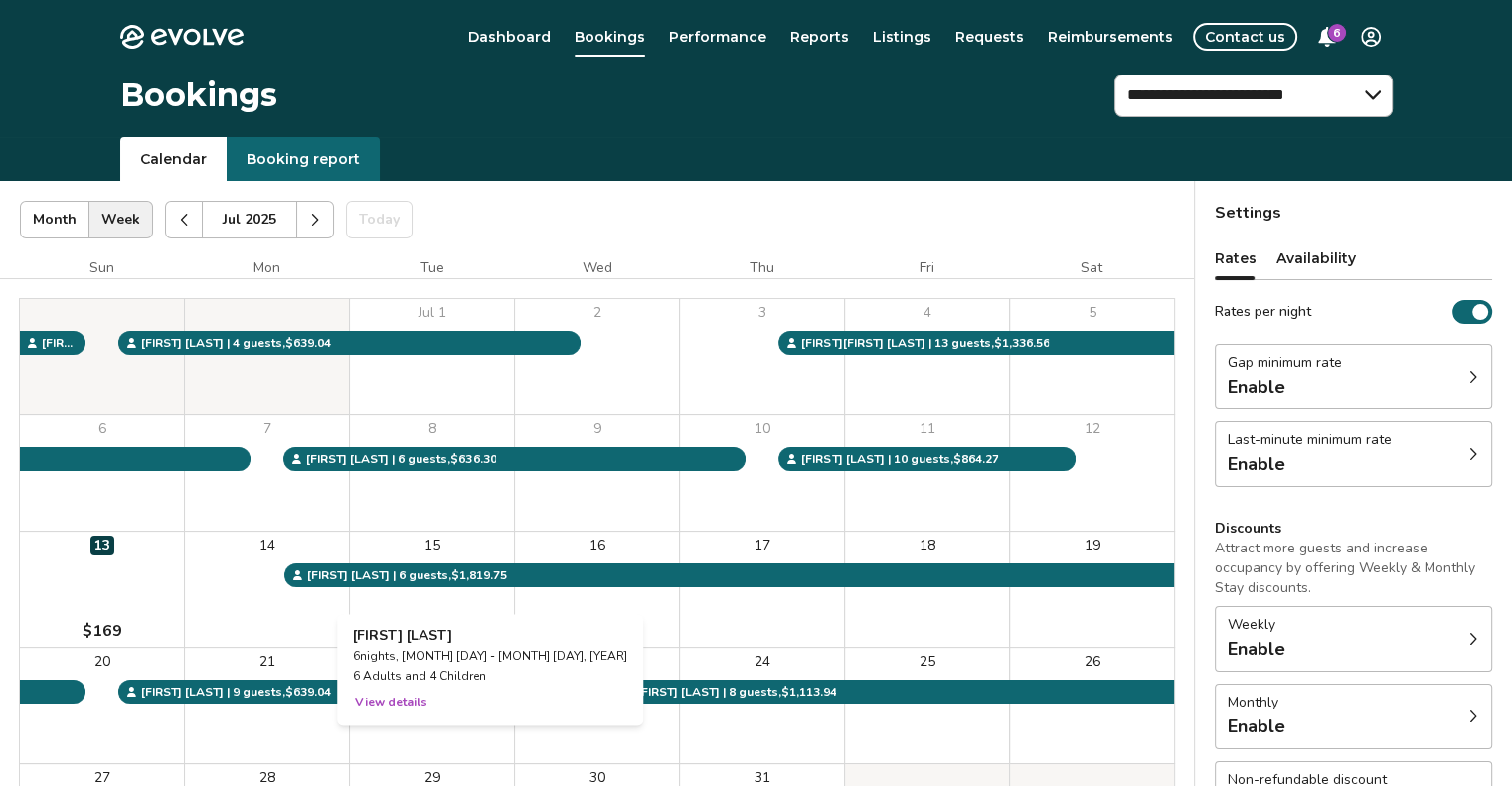 click on "View details" at bounding box center (391, 702) 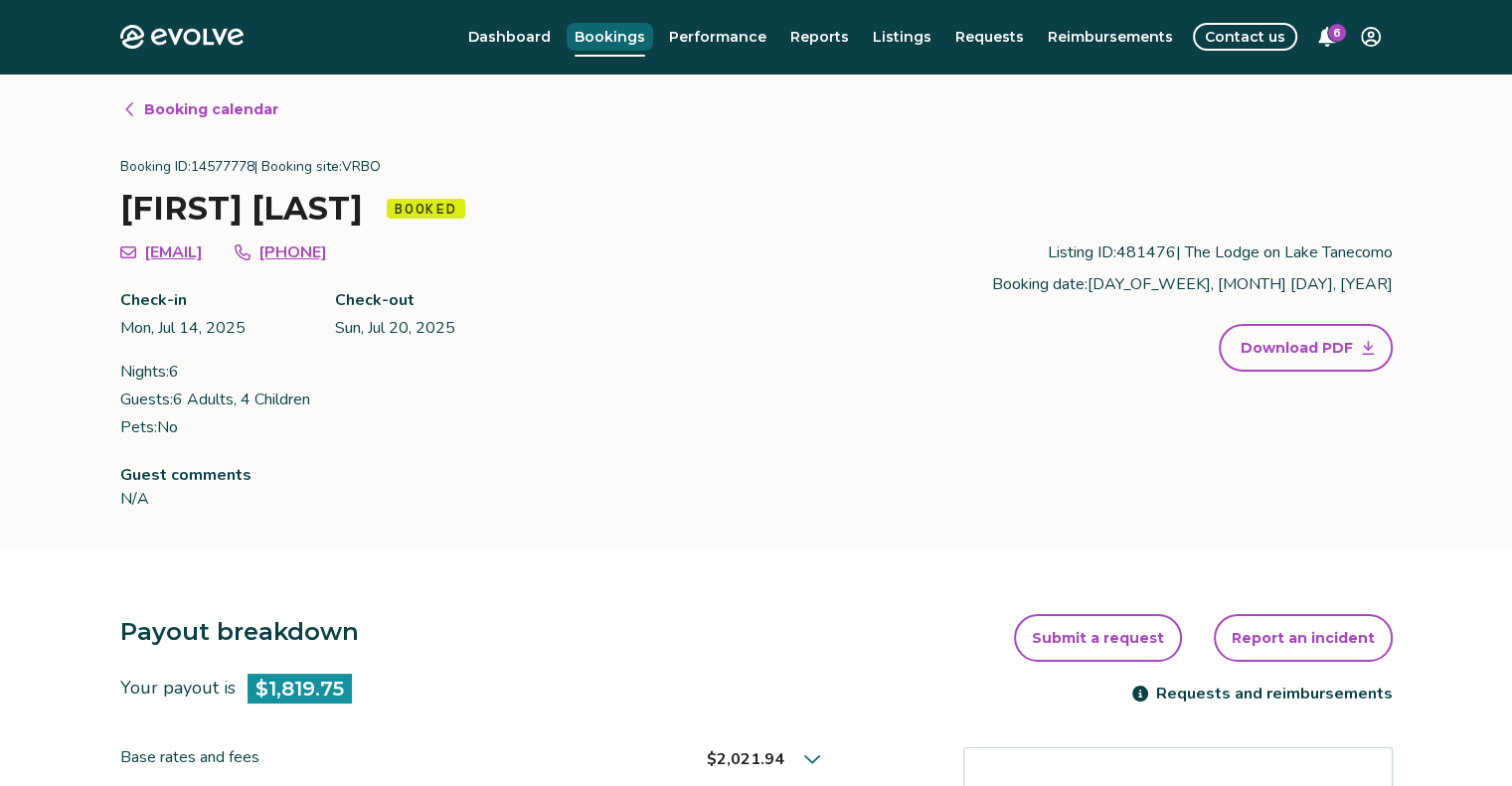 click on "Bookings" at bounding box center (609, 37) 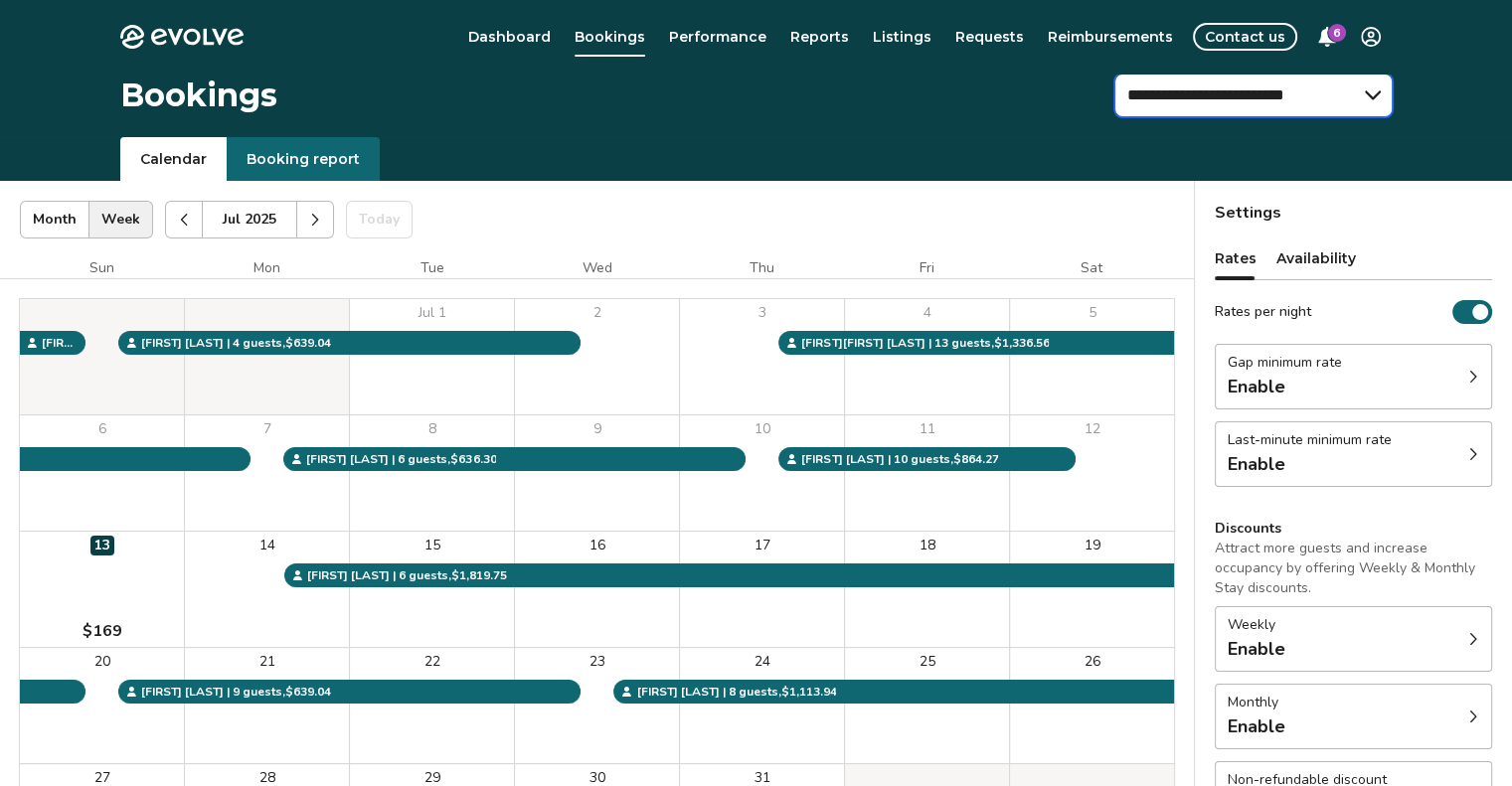 click on "**********" at bounding box center [1254, 95] 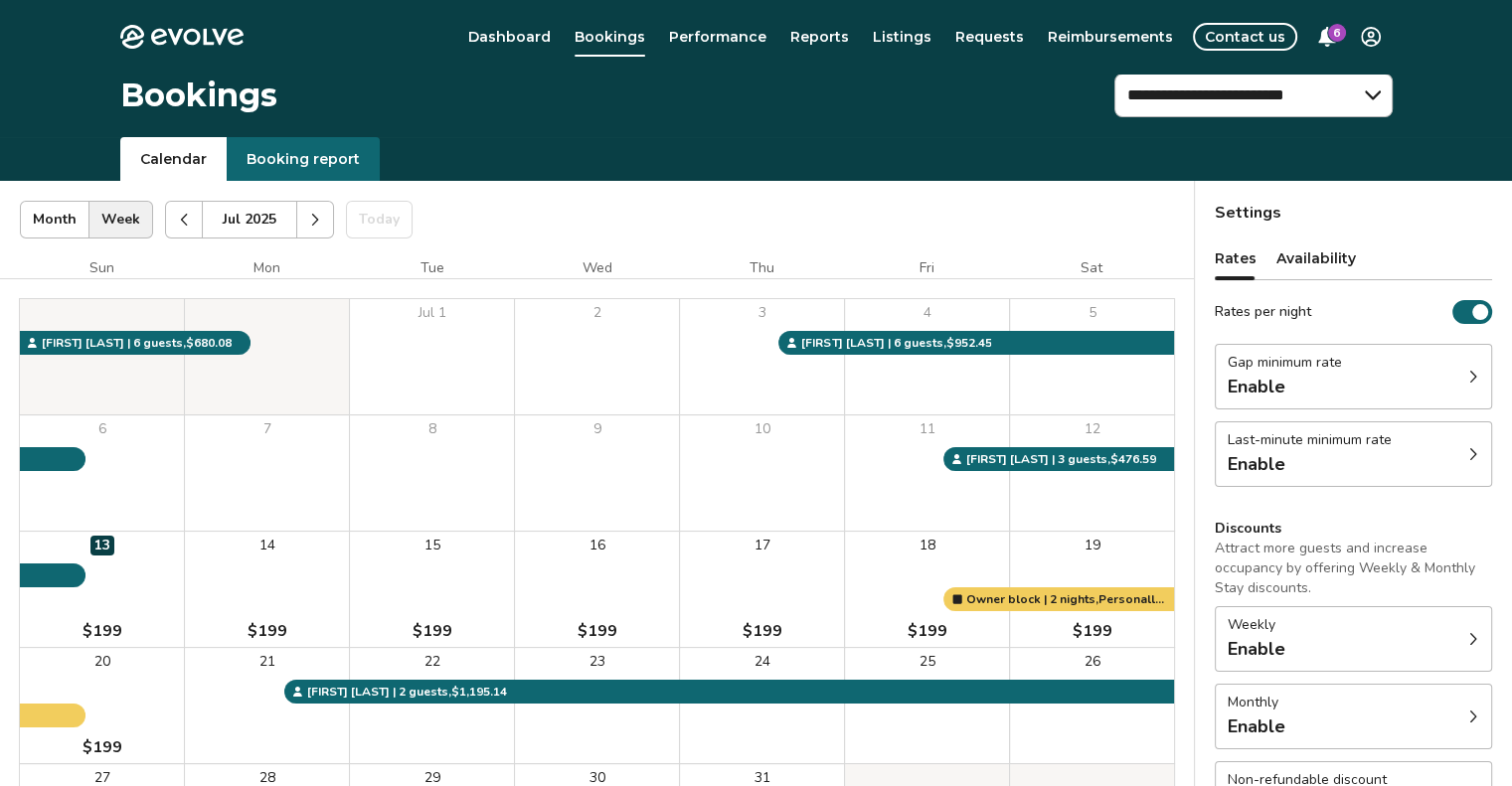 click 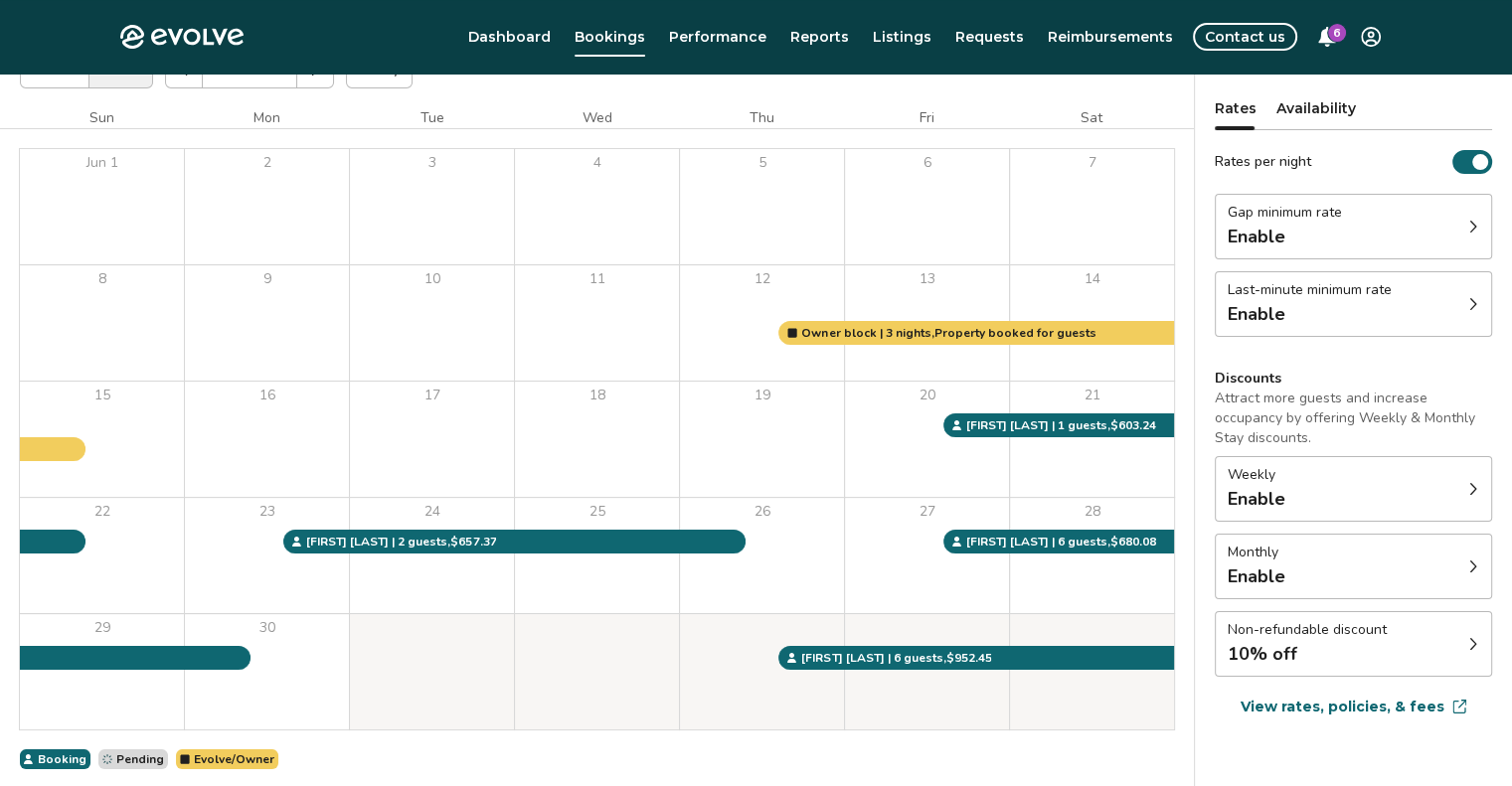 scroll, scrollTop: 0, scrollLeft: 0, axis: both 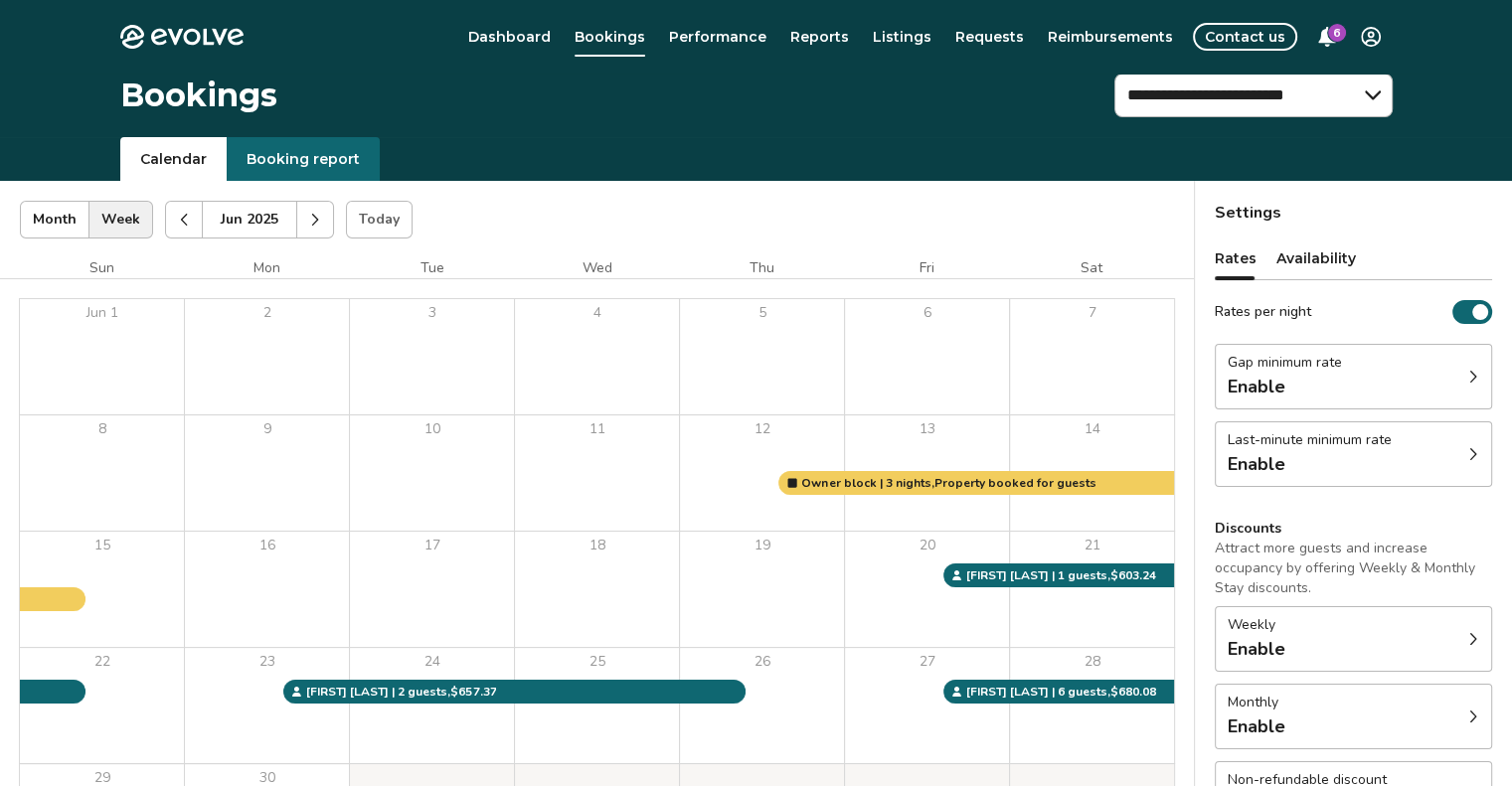 click at bounding box center (315, 220) 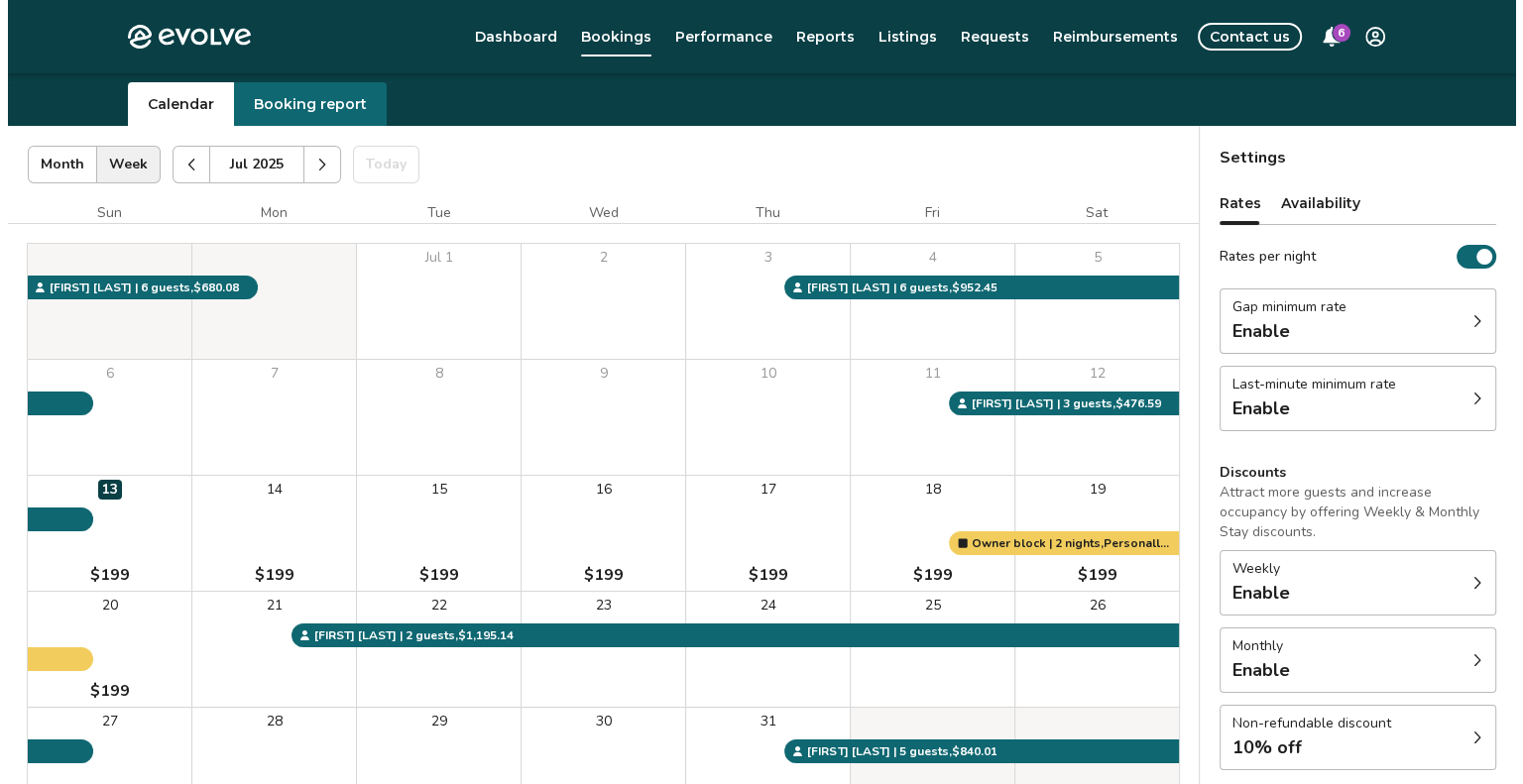 scroll, scrollTop: 34, scrollLeft: 0, axis: vertical 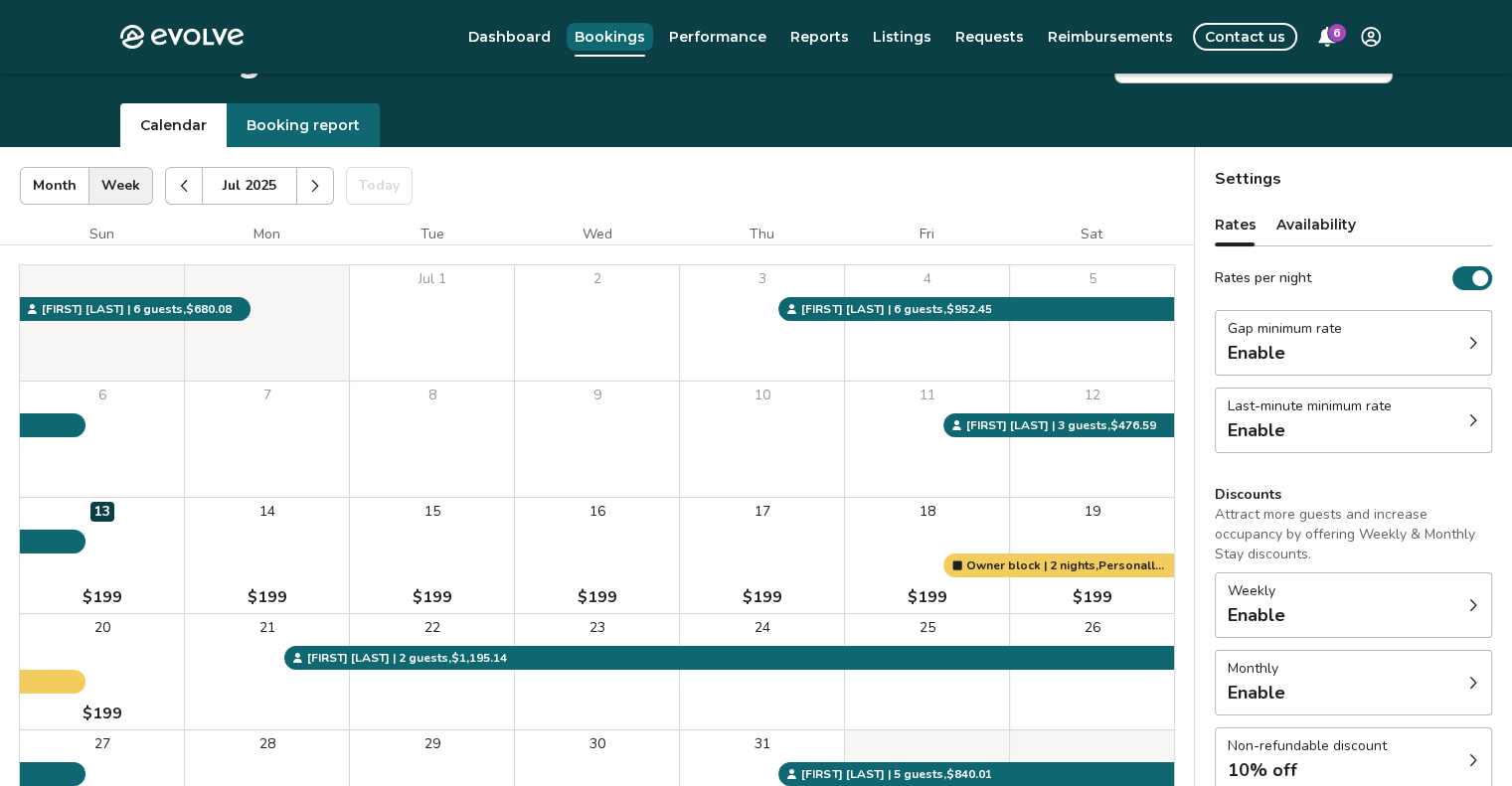 click on "Bookings" at bounding box center (609, 37) 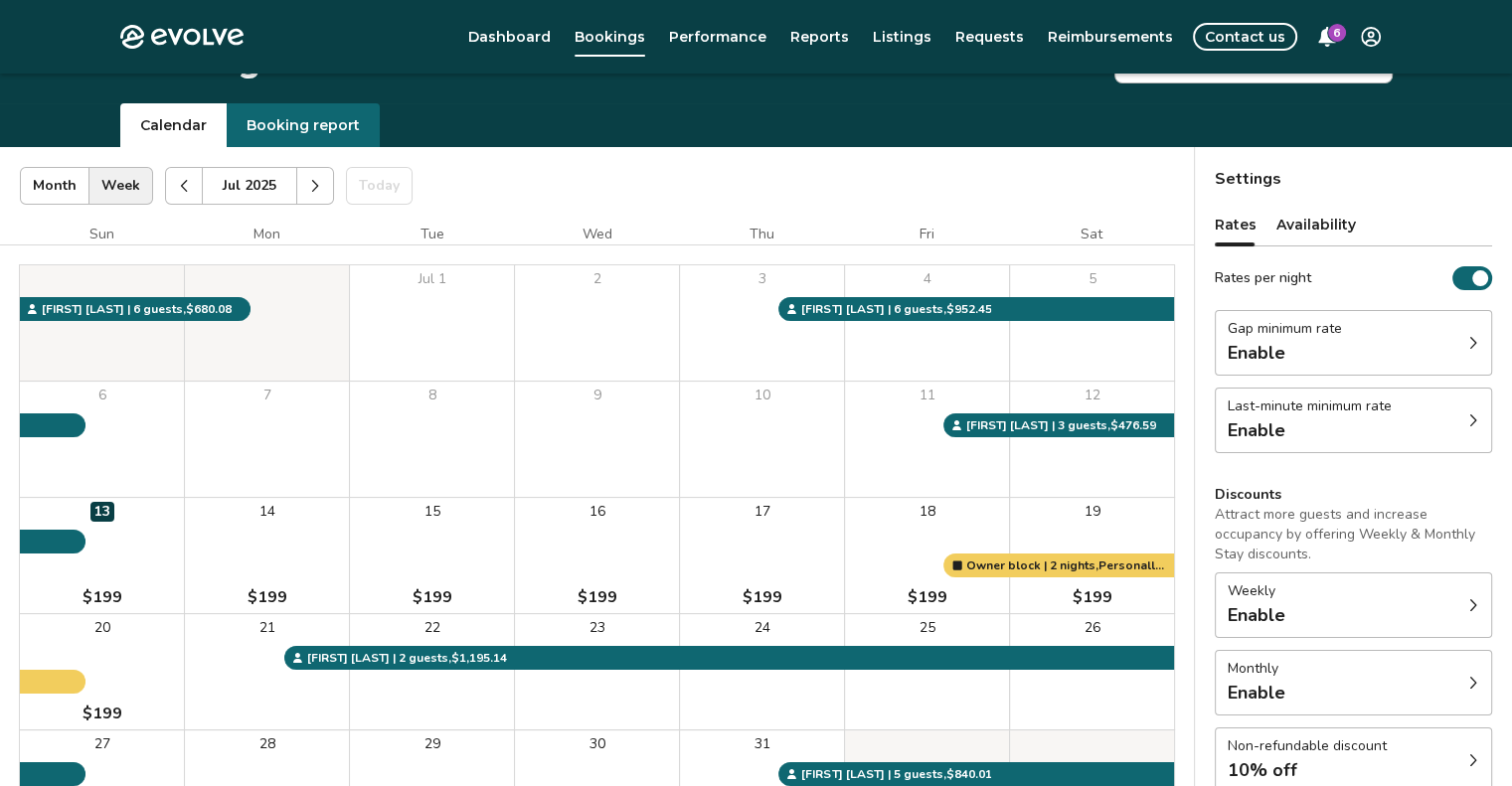 click on "17 $199" at bounding box center [761, 555] 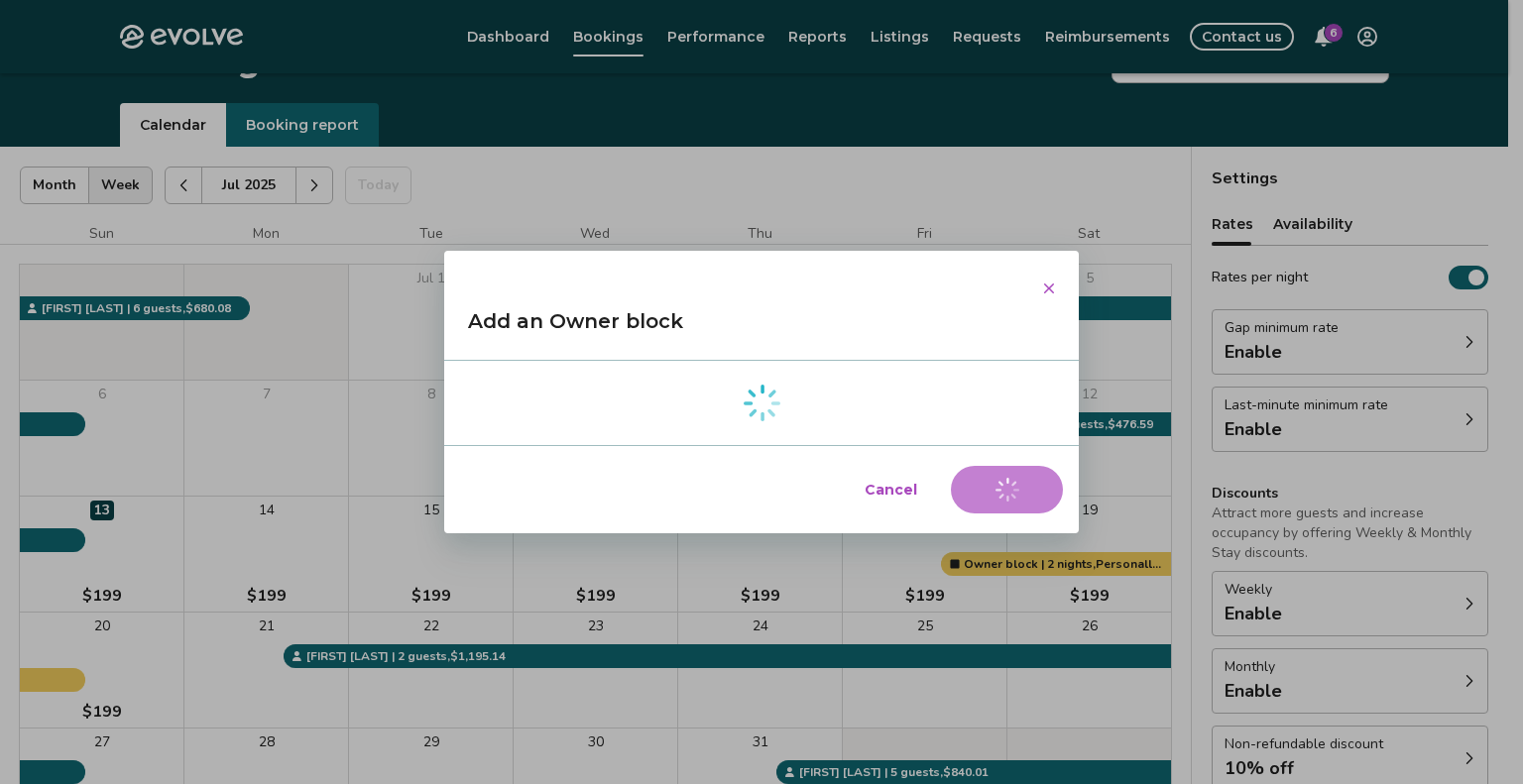select on "**********" 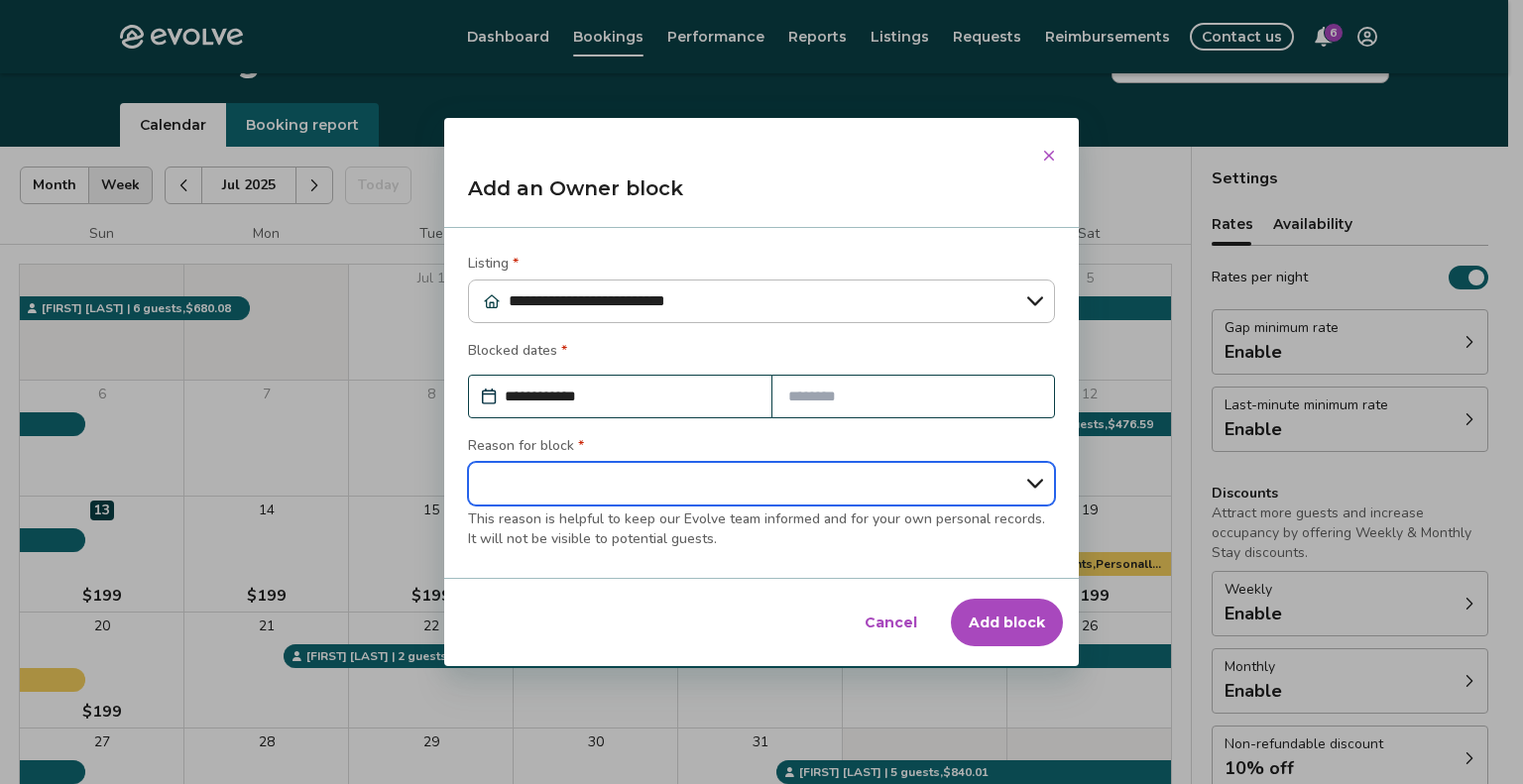 click on "**********" at bounding box center (762, 484) 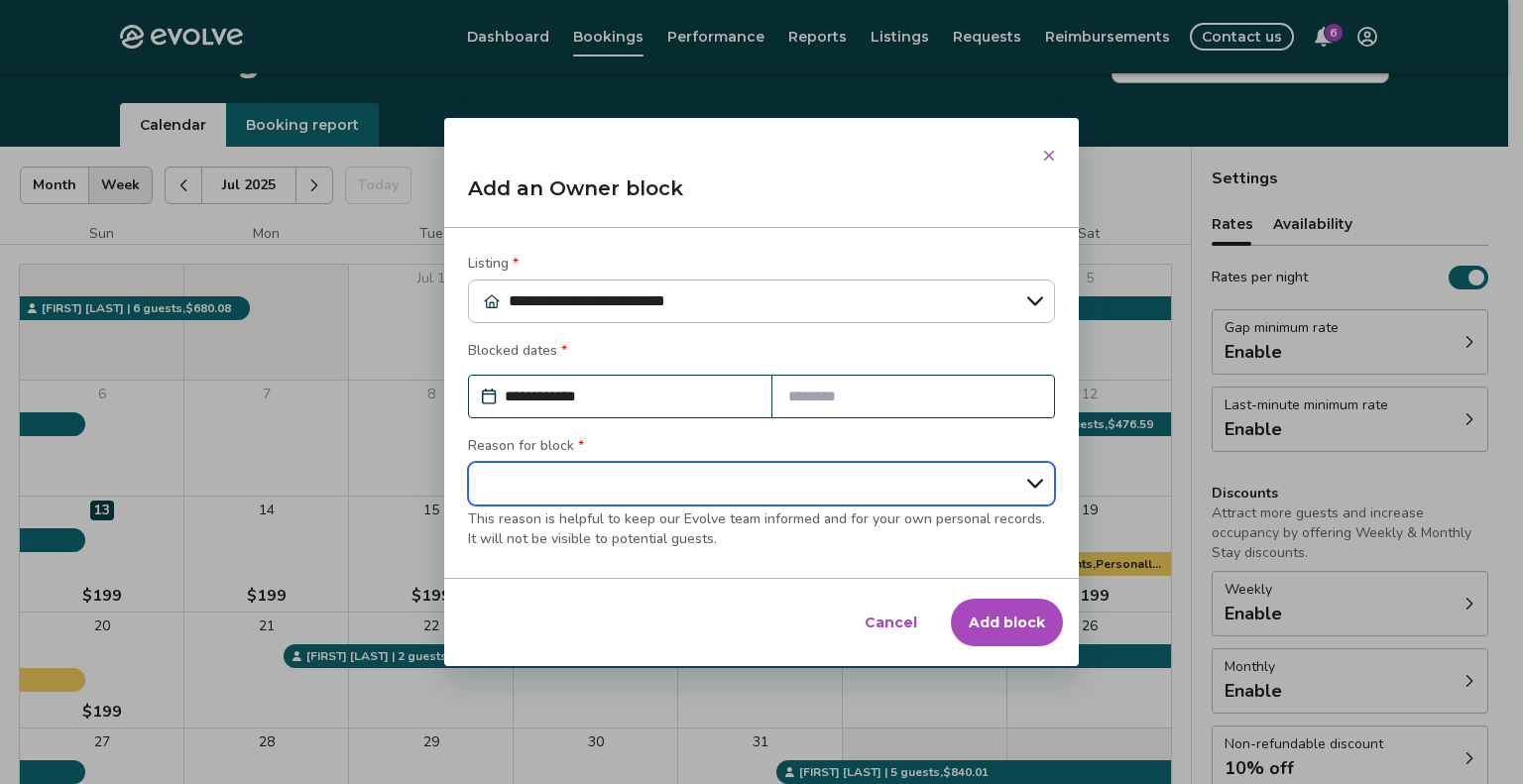 select on "**********" 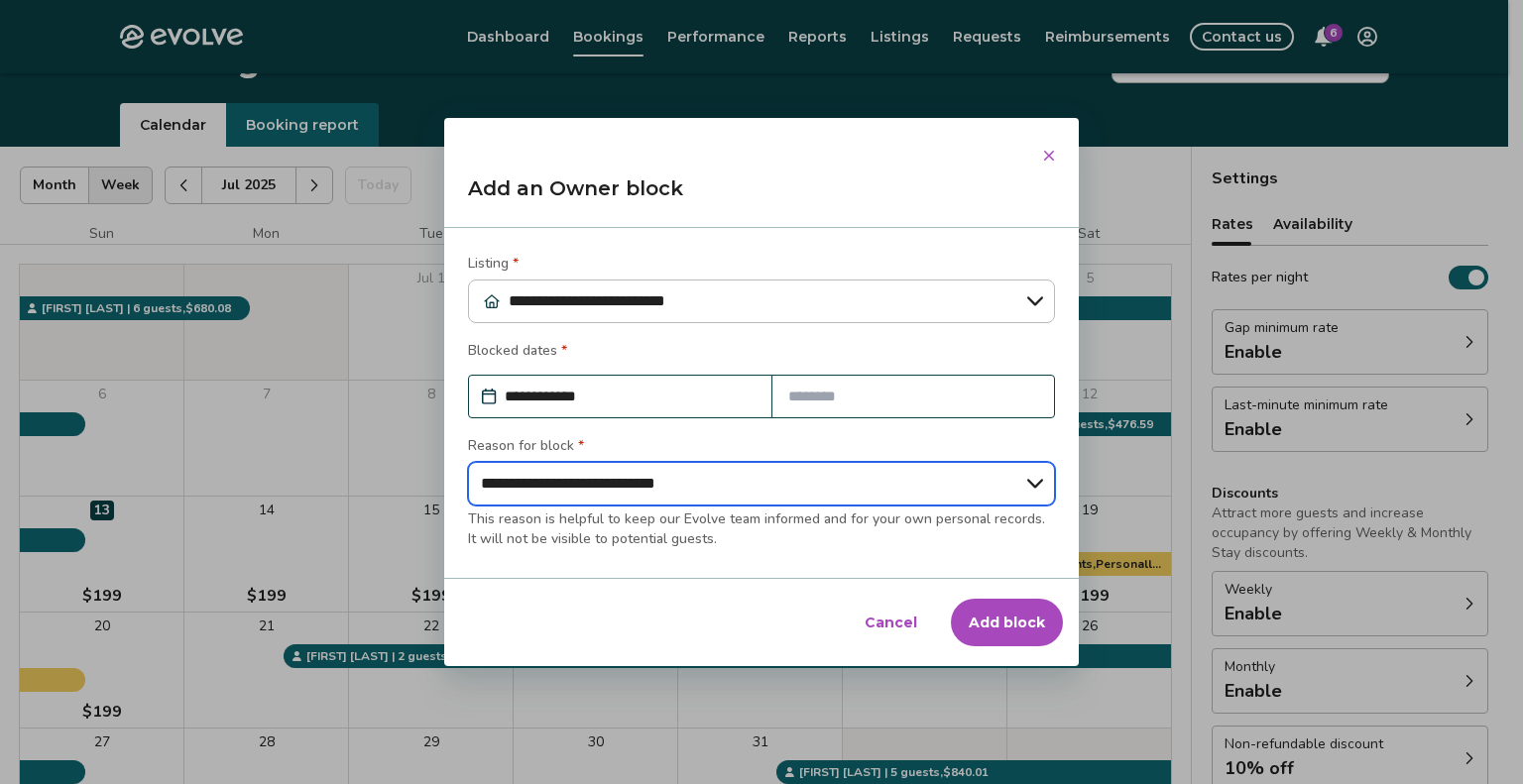 click on "**********" at bounding box center (762, 484) 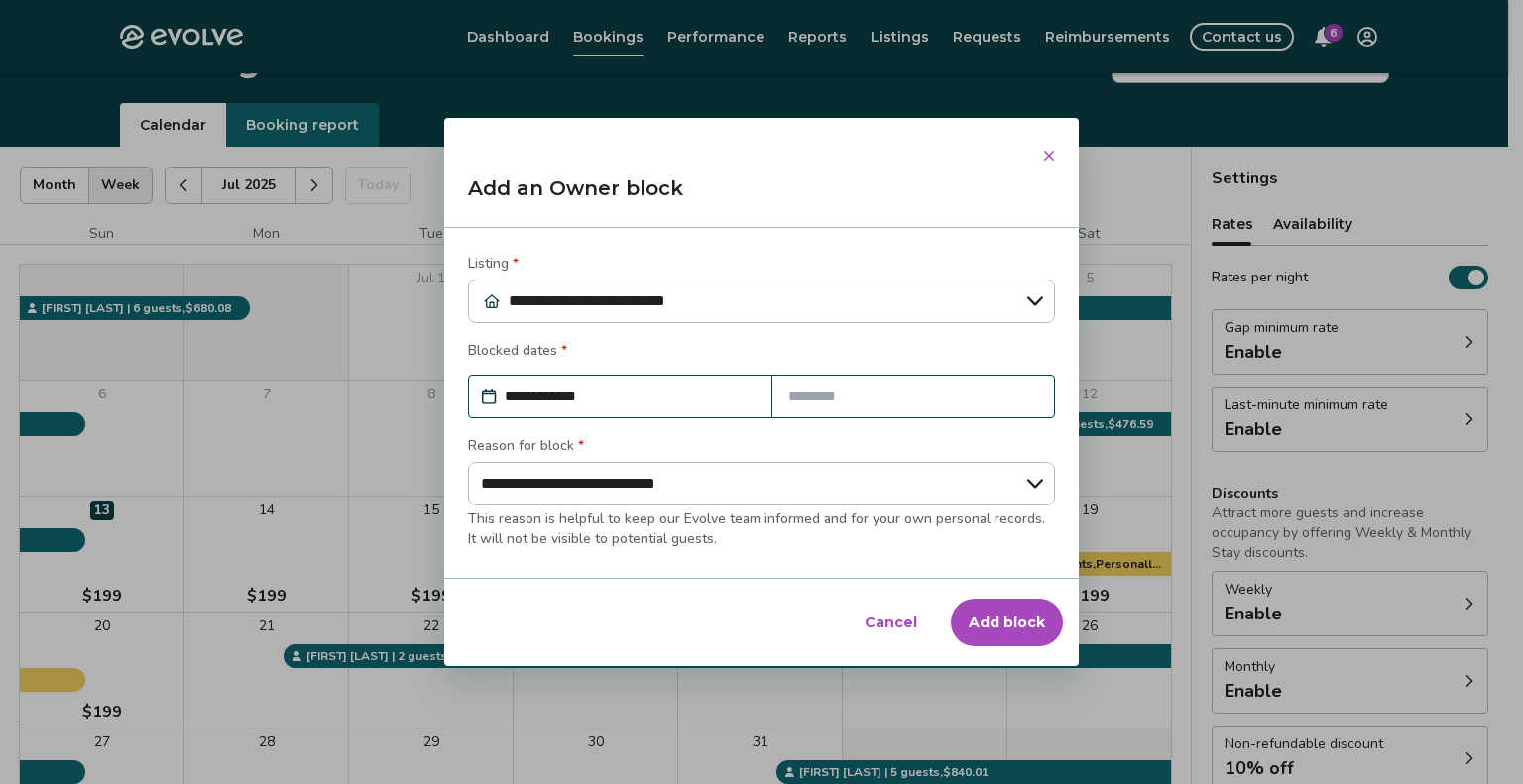 click on "Add block" at bounding box center [1006, 622] 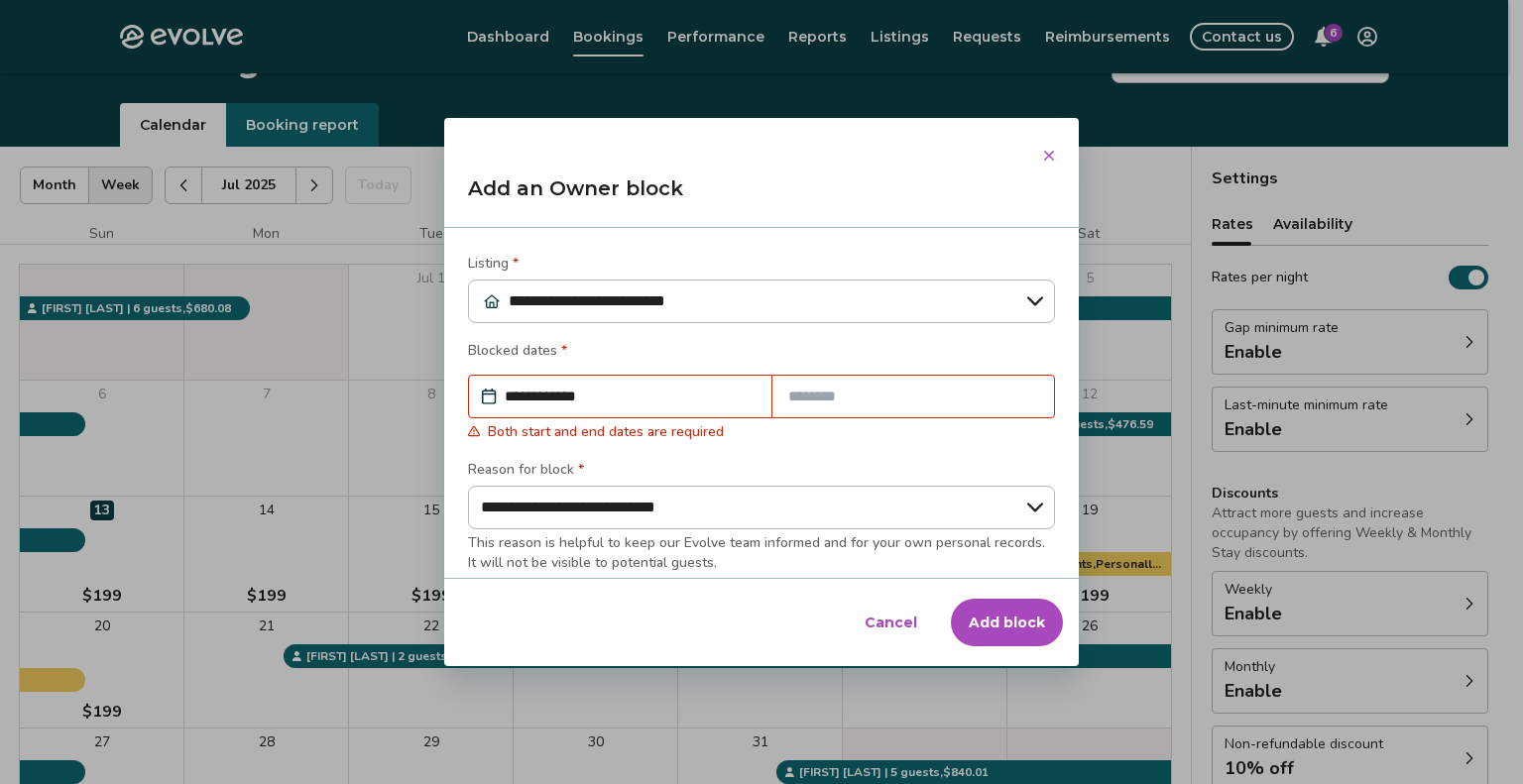 click at bounding box center [1049, 156] 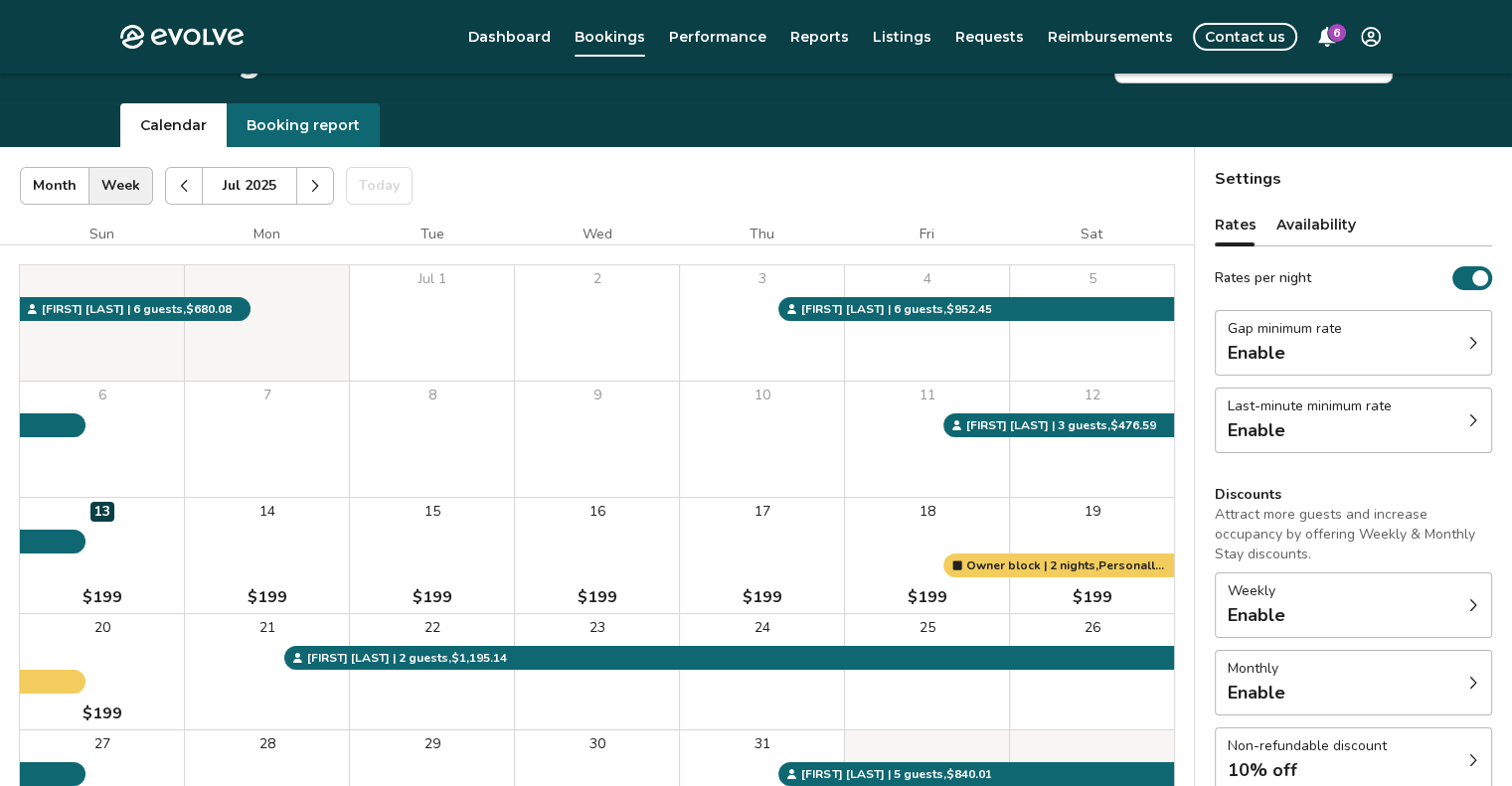click on "17 $199" at bounding box center [761, 555] 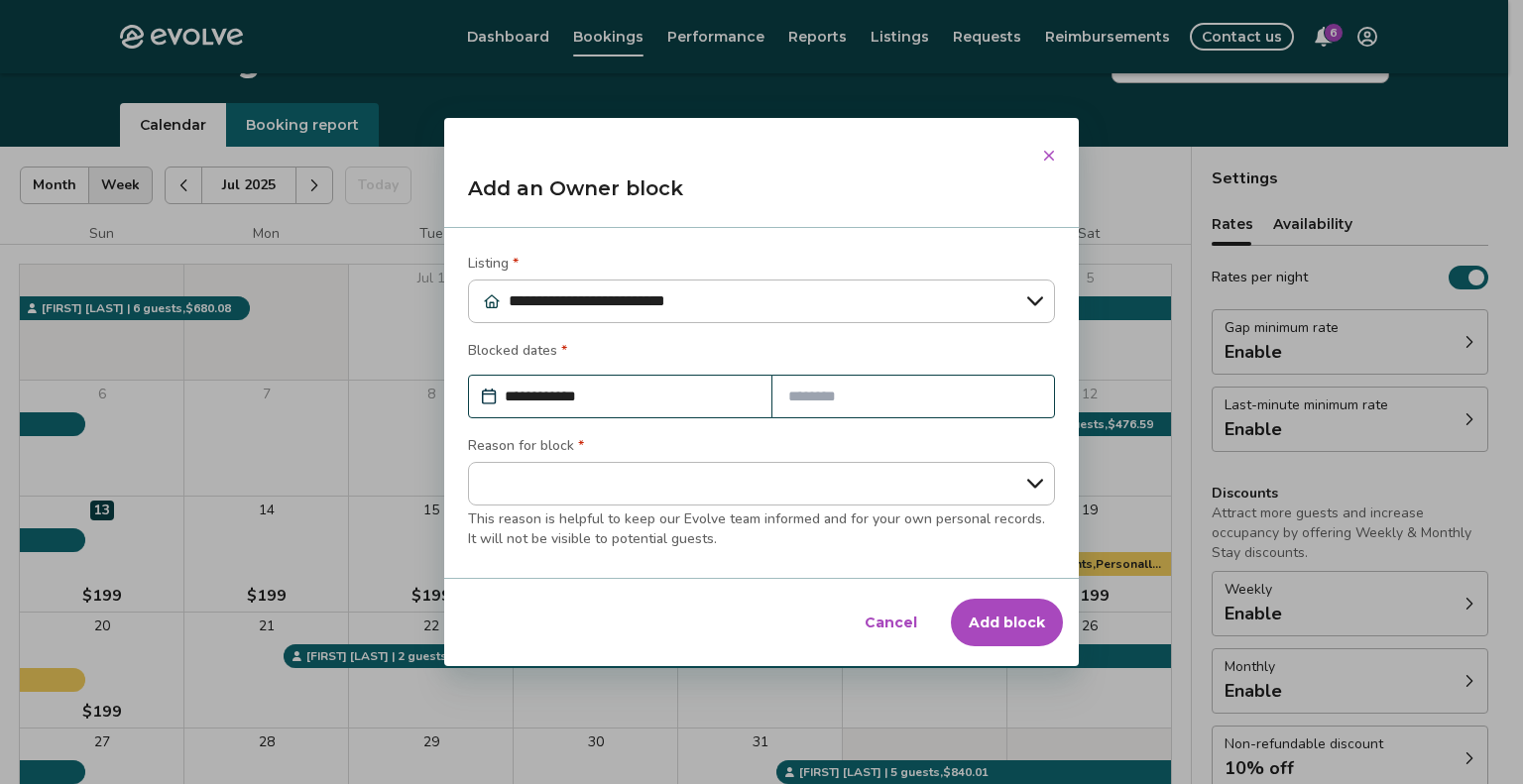 click at bounding box center (913, 396) 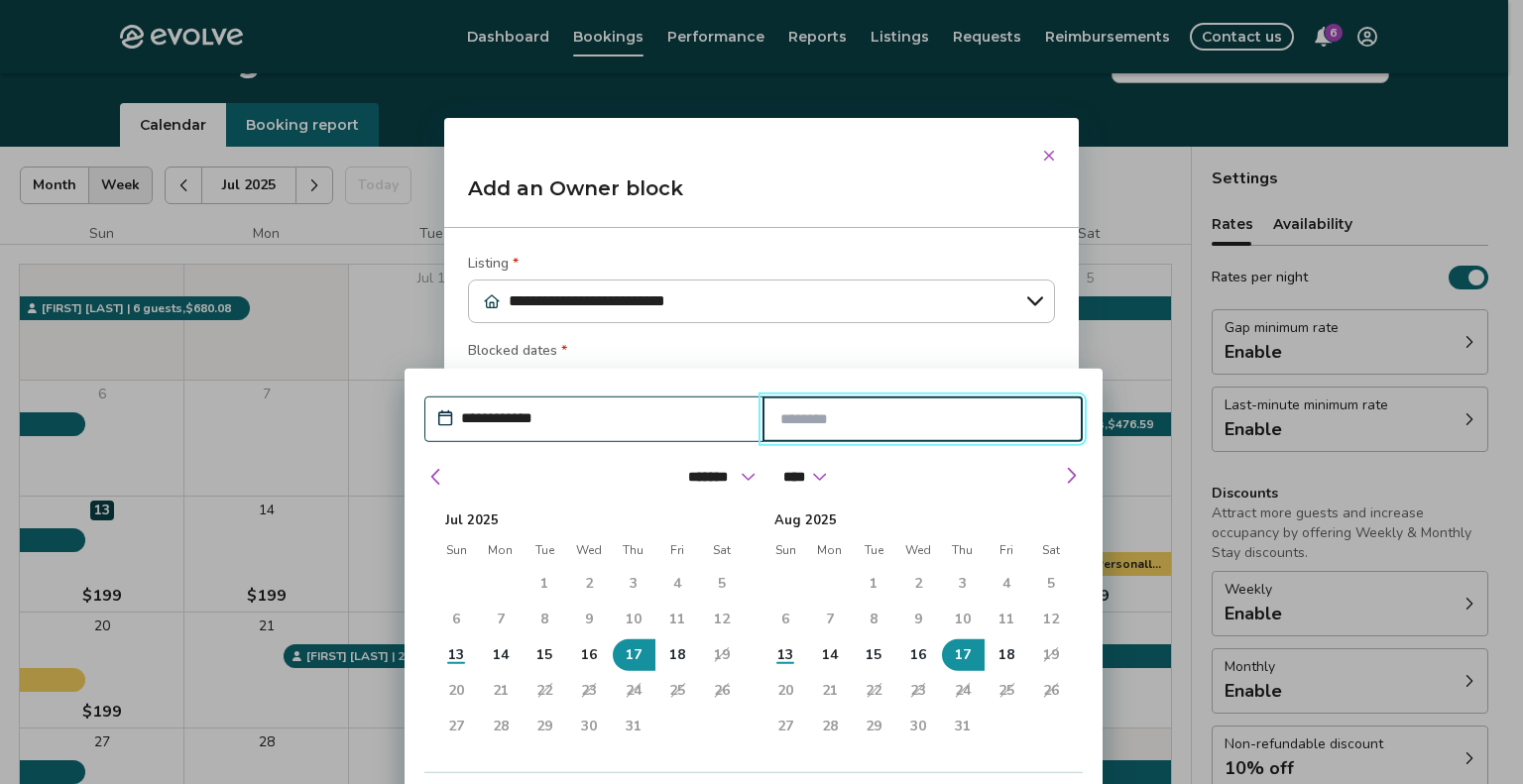click at bounding box center [923, 418] 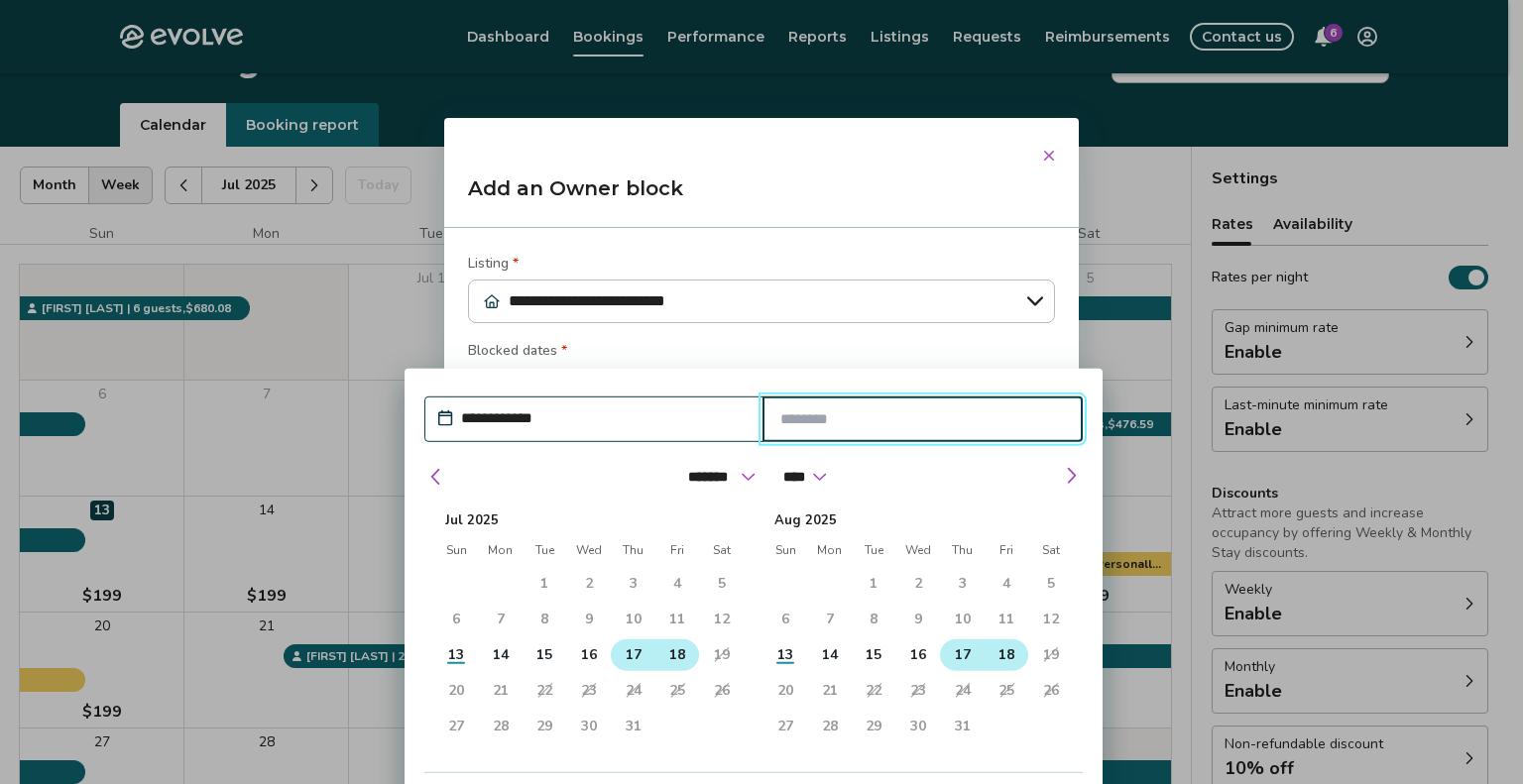 click on "18" at bounding box center (1006, 654) 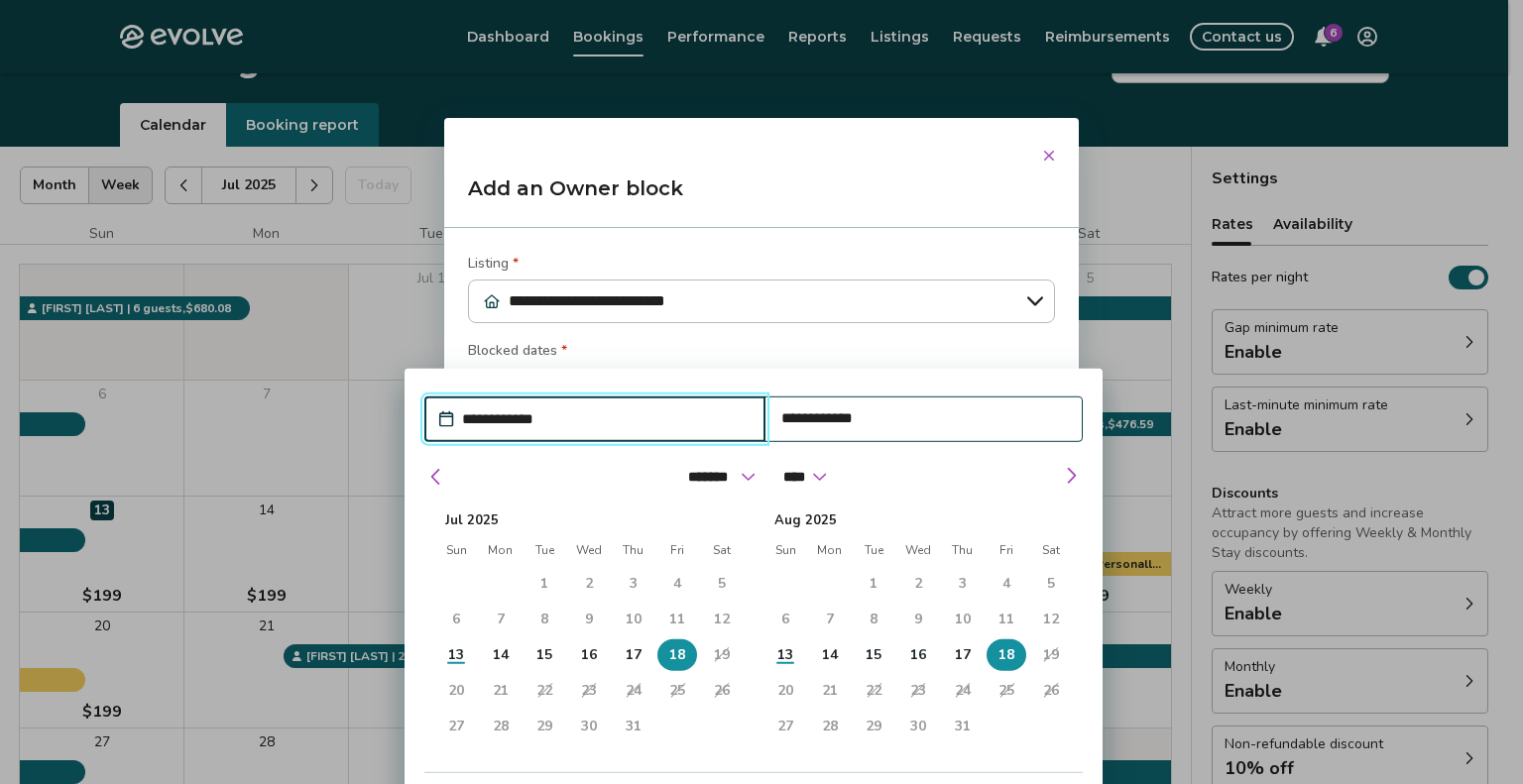click on "18" at bounding box center [1006, 654] 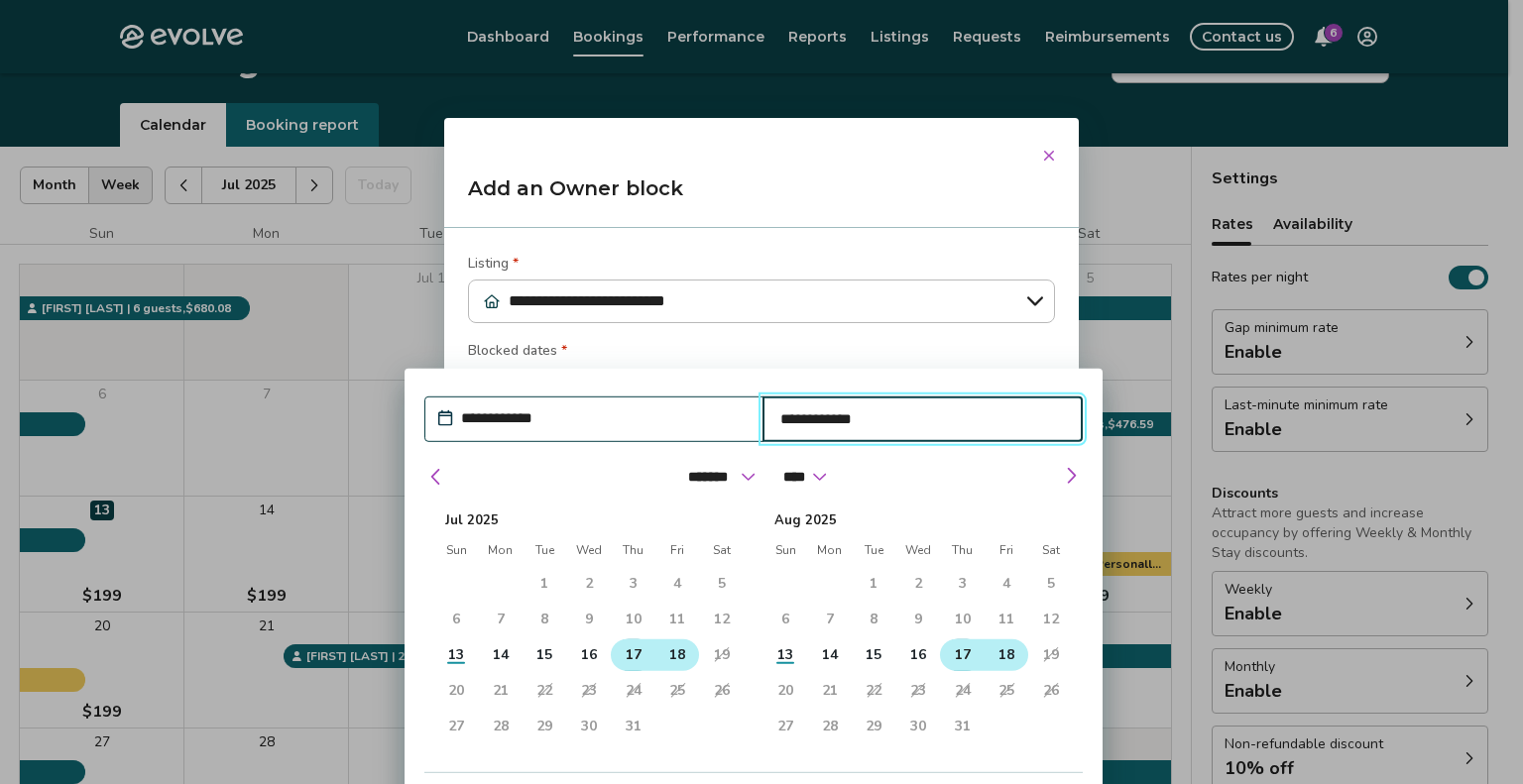 click on "17" at bounding box center (634, 654) 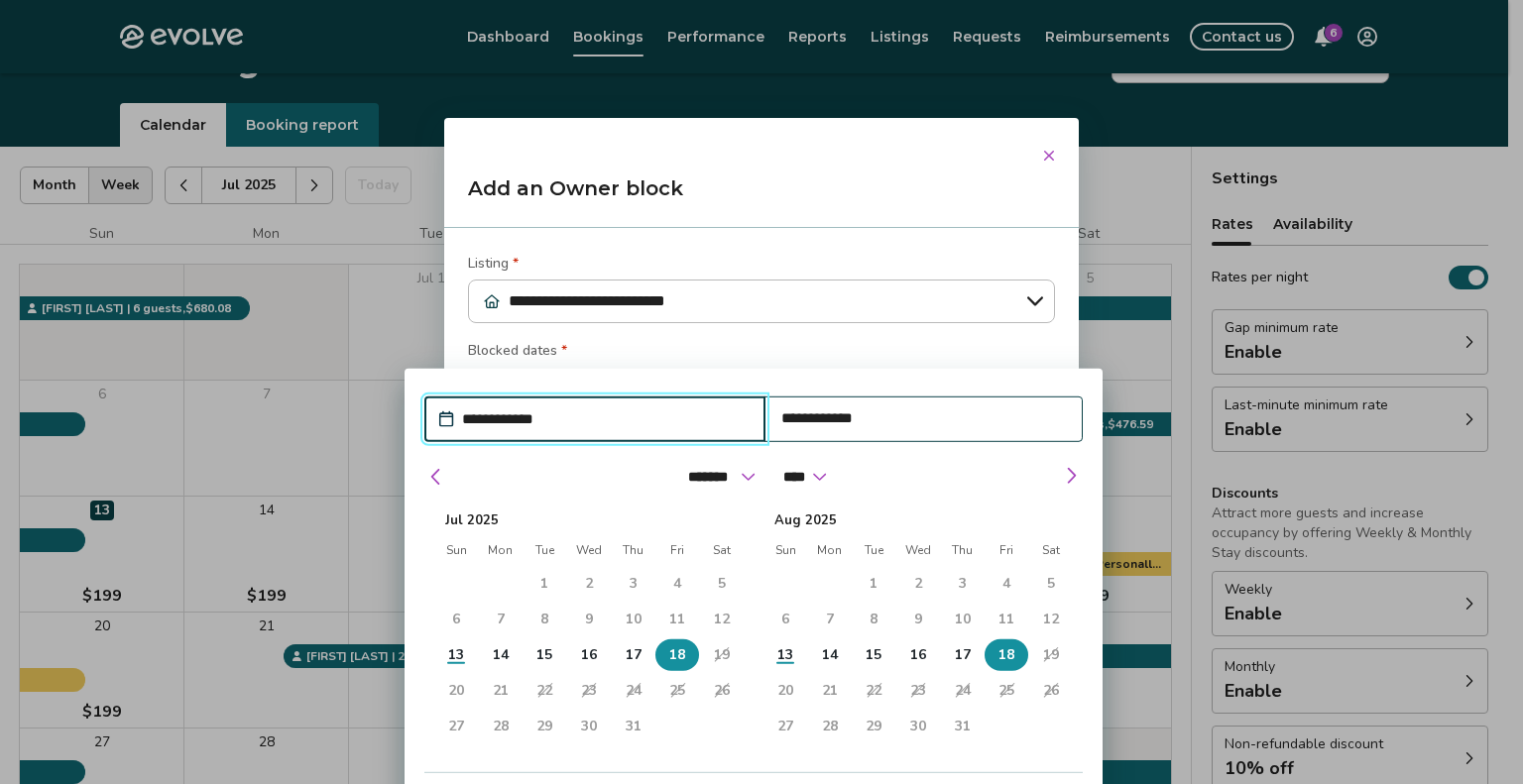 click on "18" at bounding box center (1006, 654) 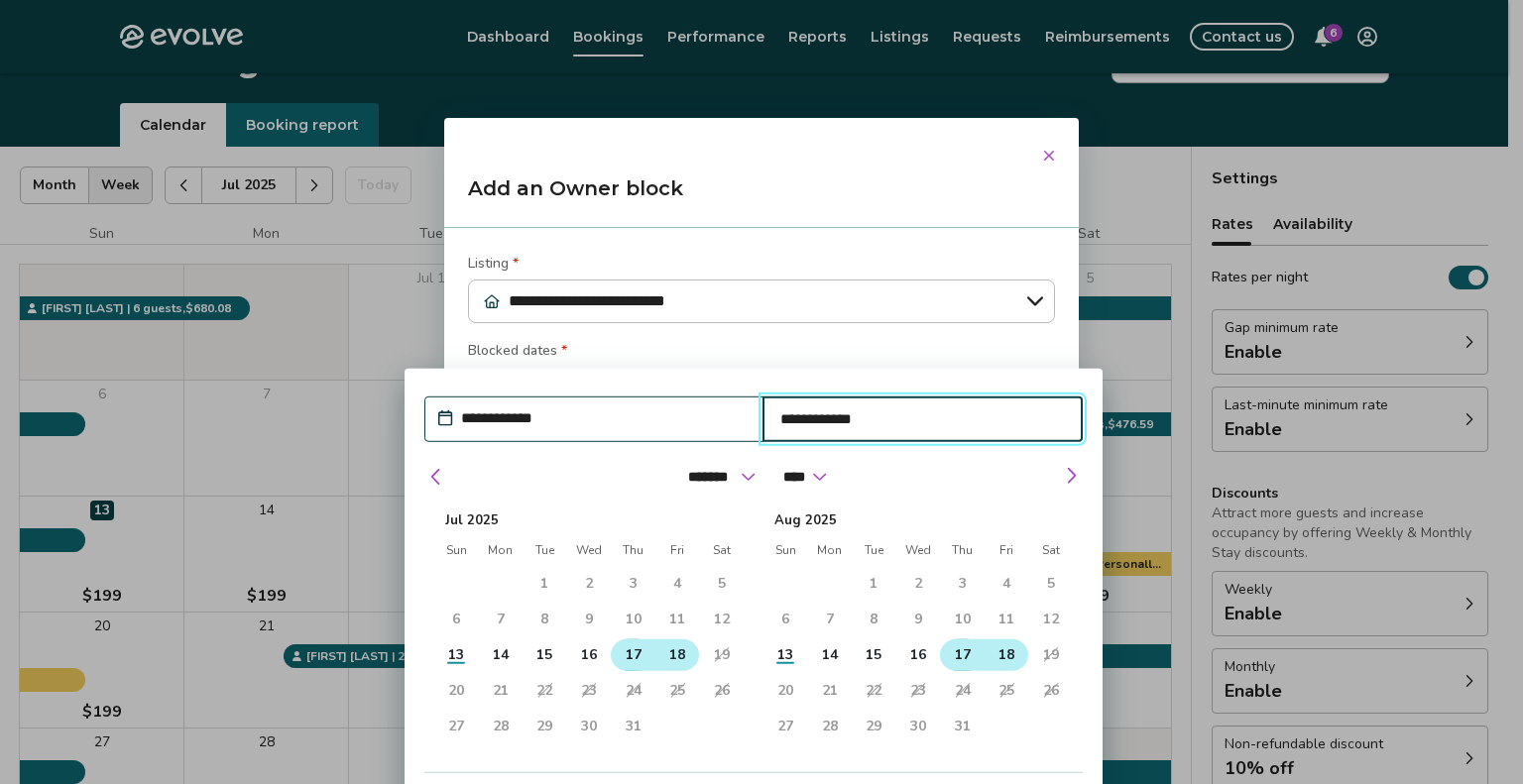 click on "17" at bounding box center [634, 654] 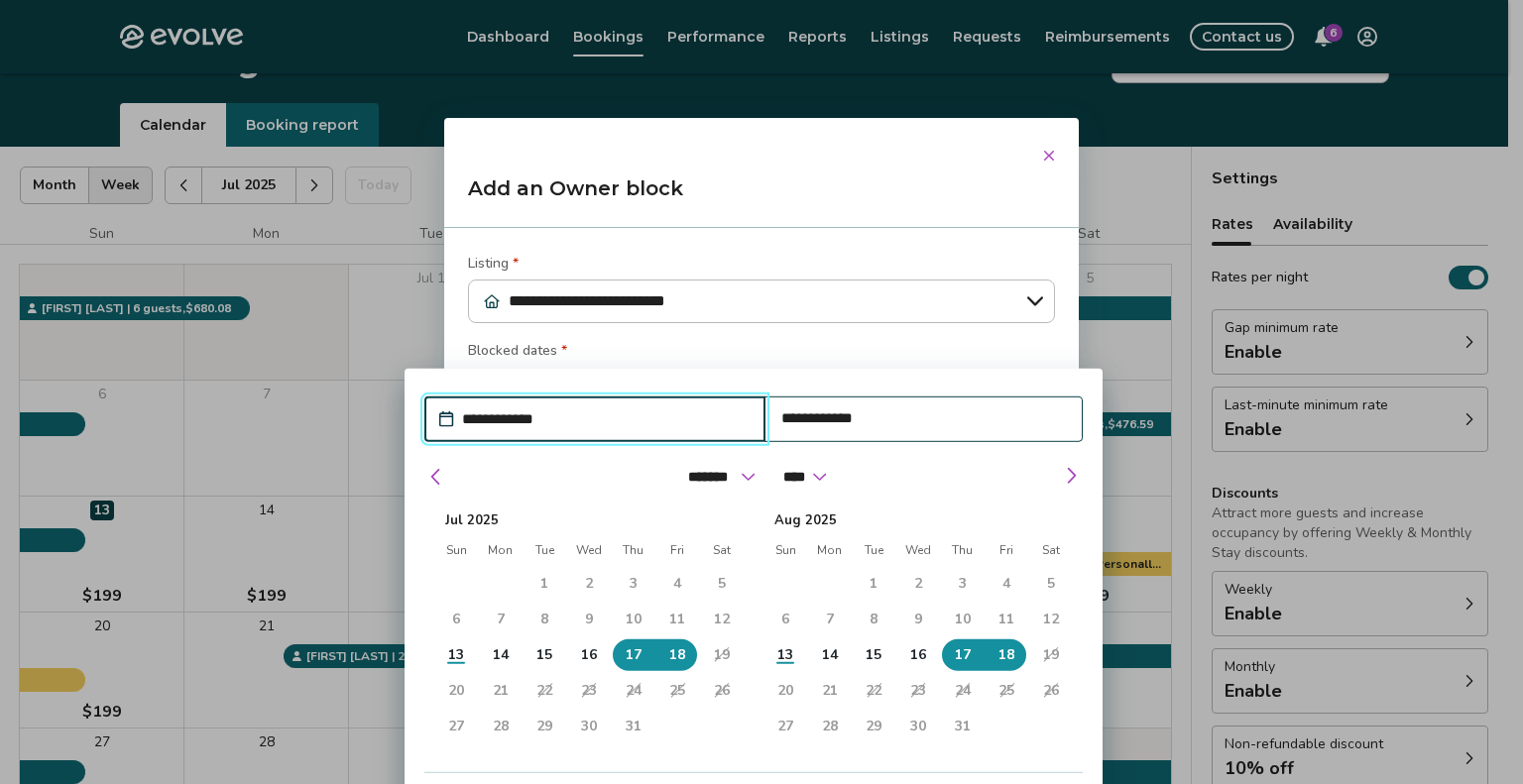 click on "**********" at bounding box center [762, 392] 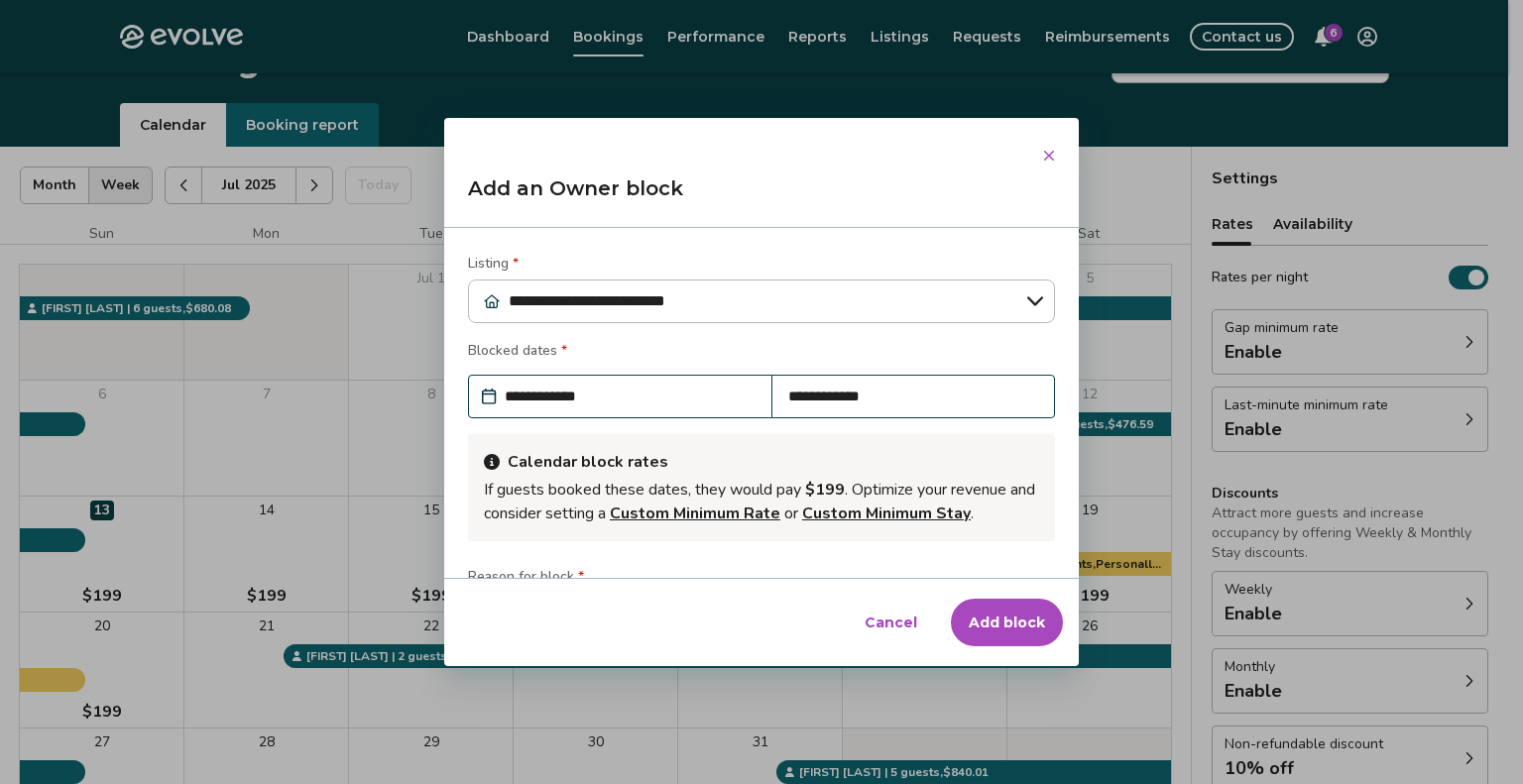 click on "Add block" at bounding box center [1006, 622] 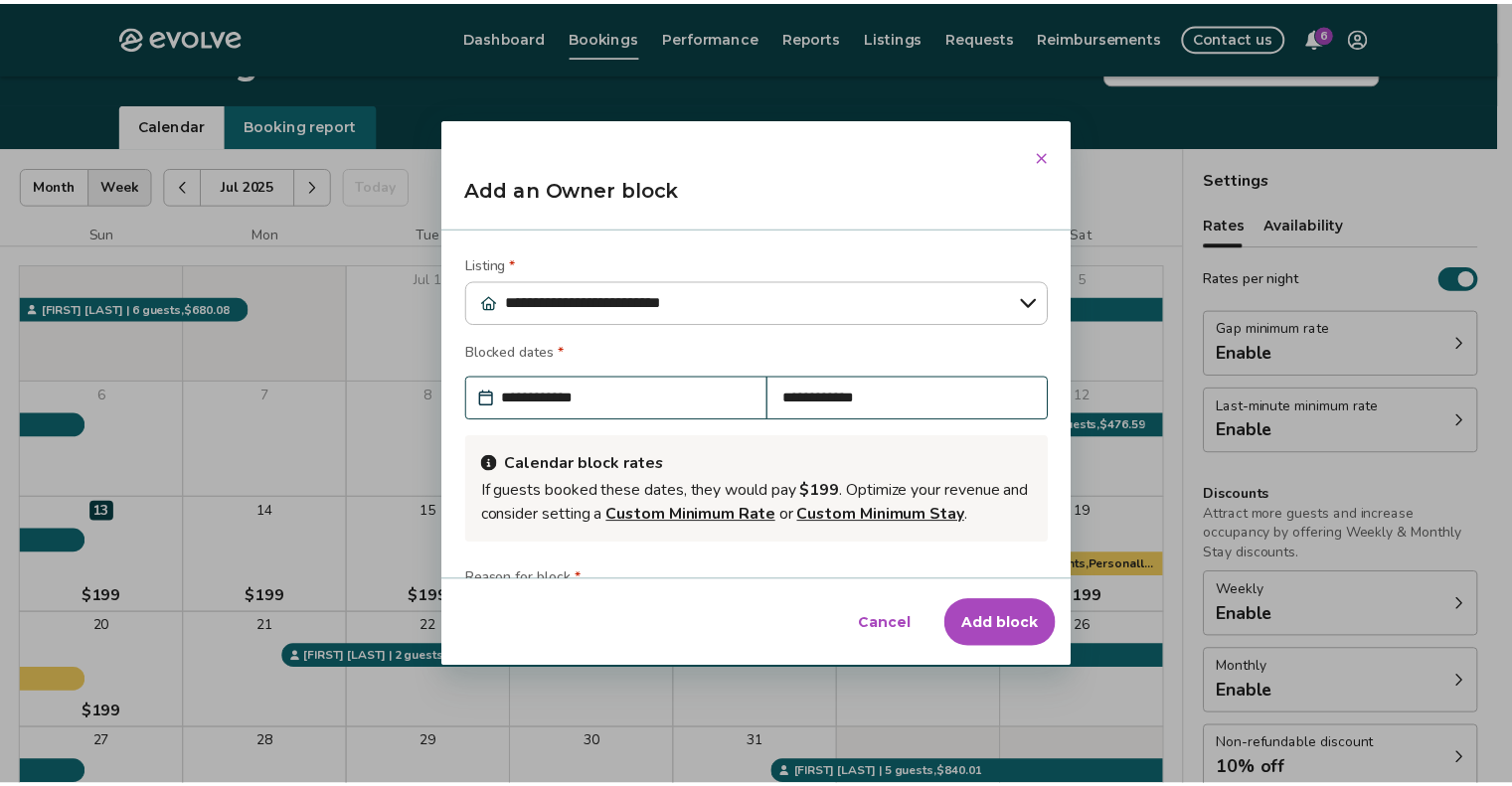 scroll, scrollTop: 211, scrollLeft: 0, axis: vertical 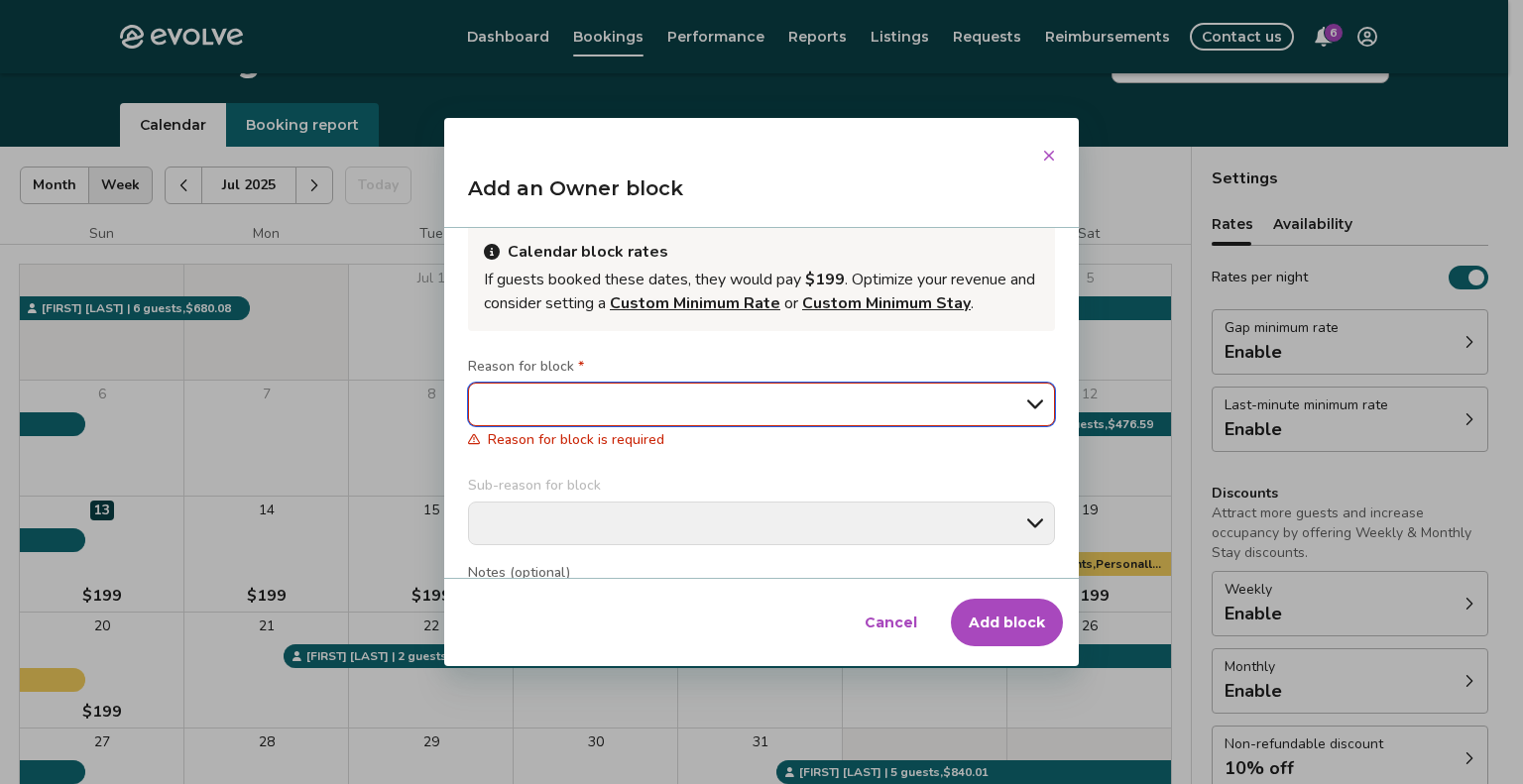 click on "**********" at bounding box center (762, 404) 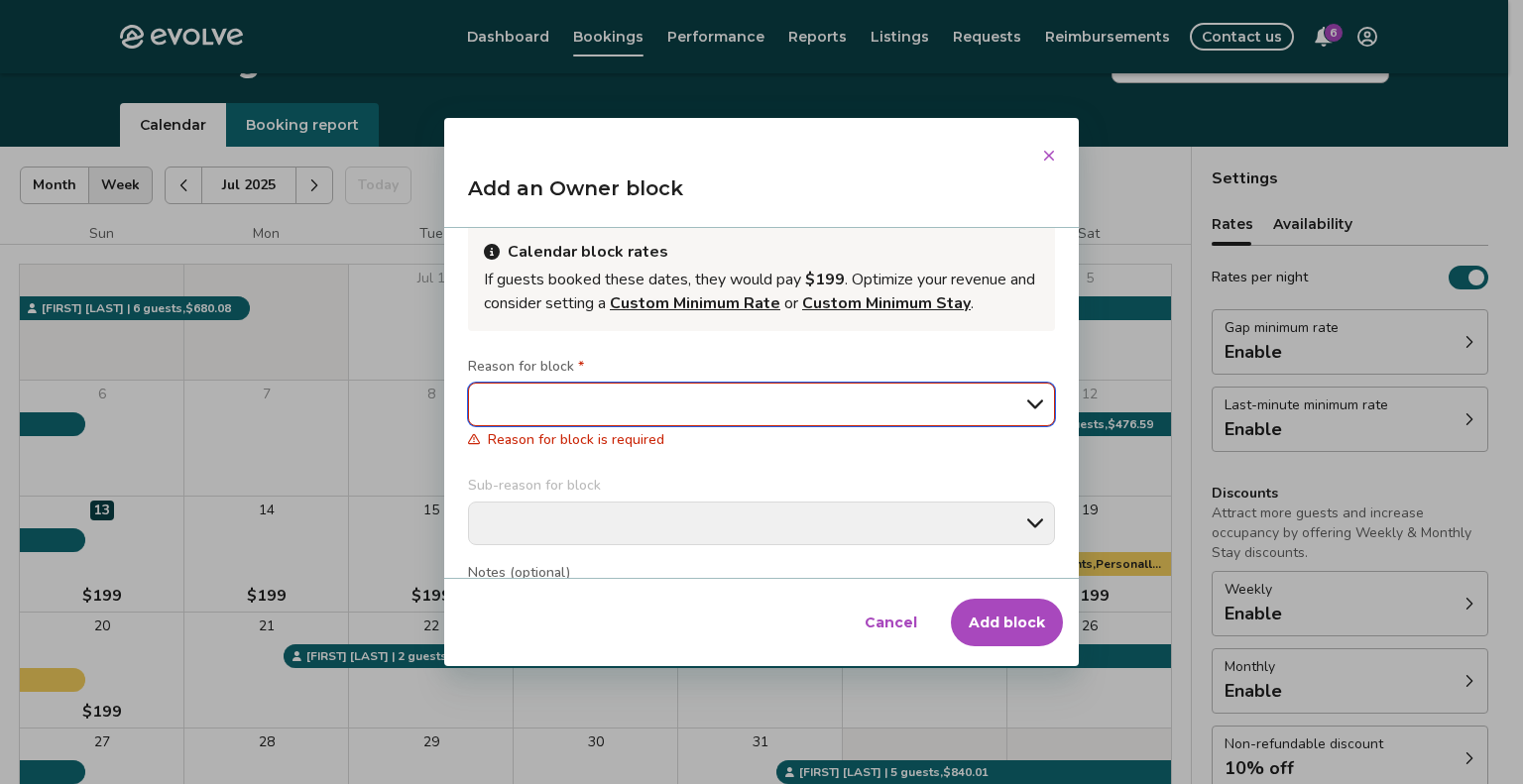 select on "**********" 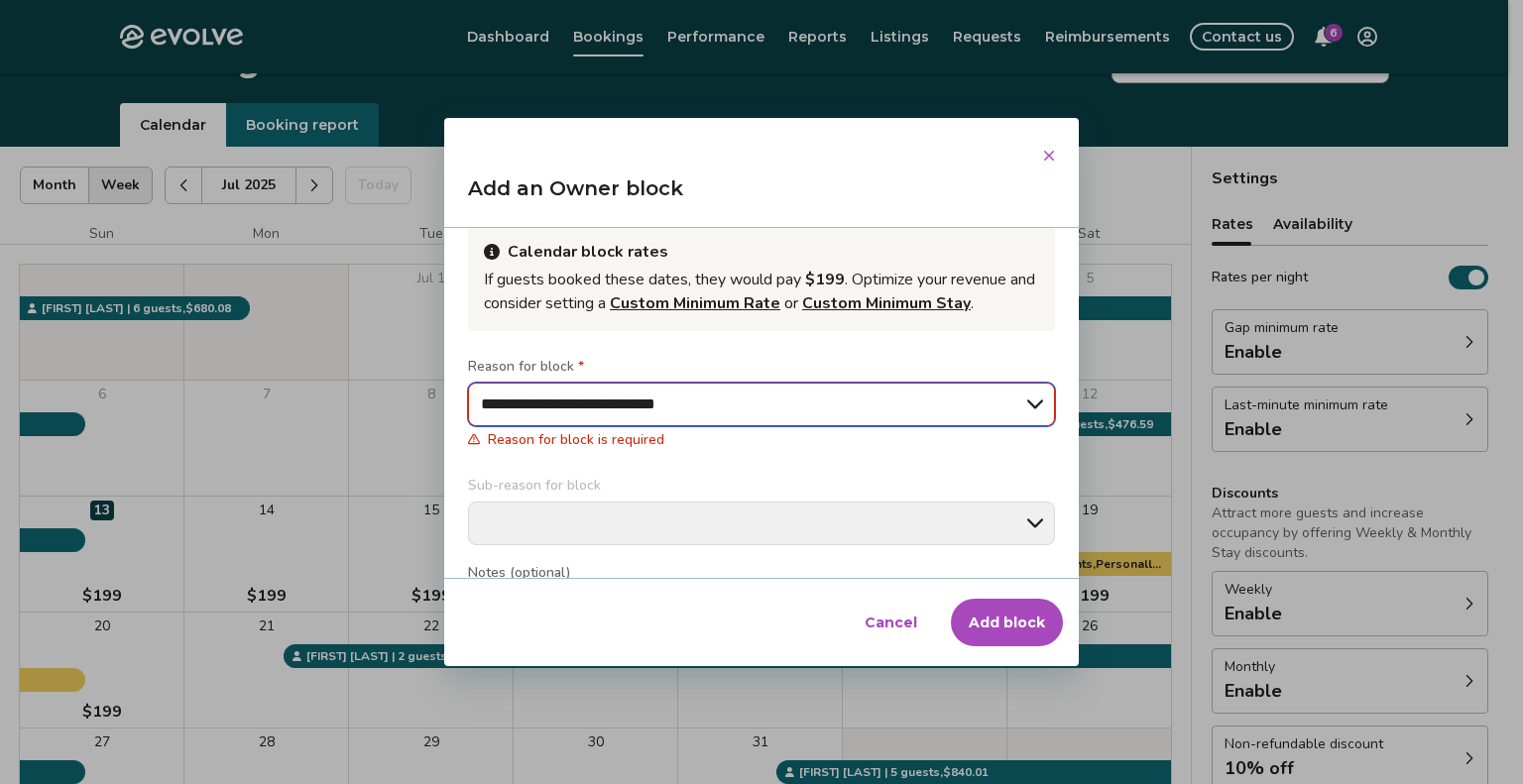 click on "**********" at bounding box center [762, 404] 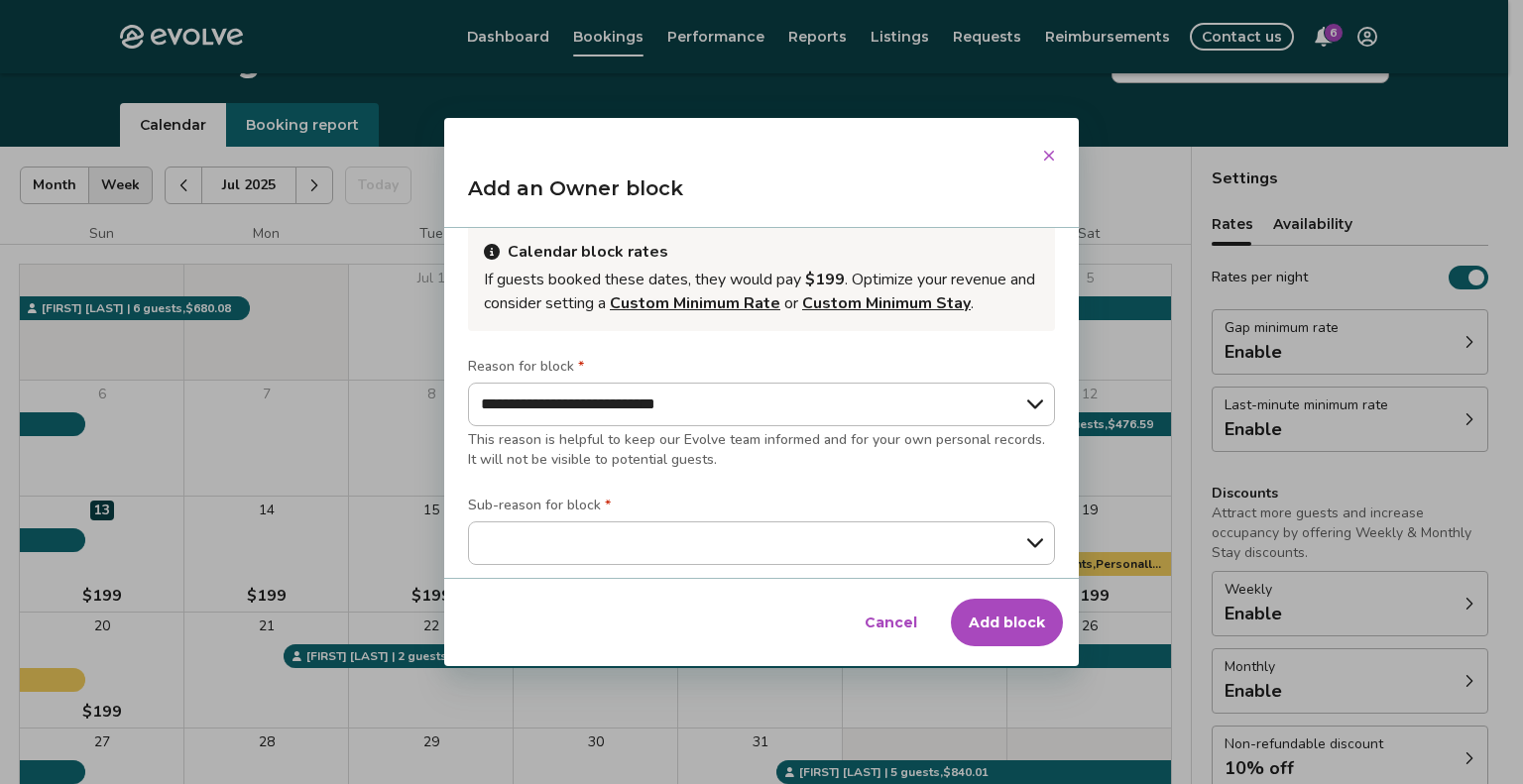 click on "Add block" at bounding box center [1006, 622] 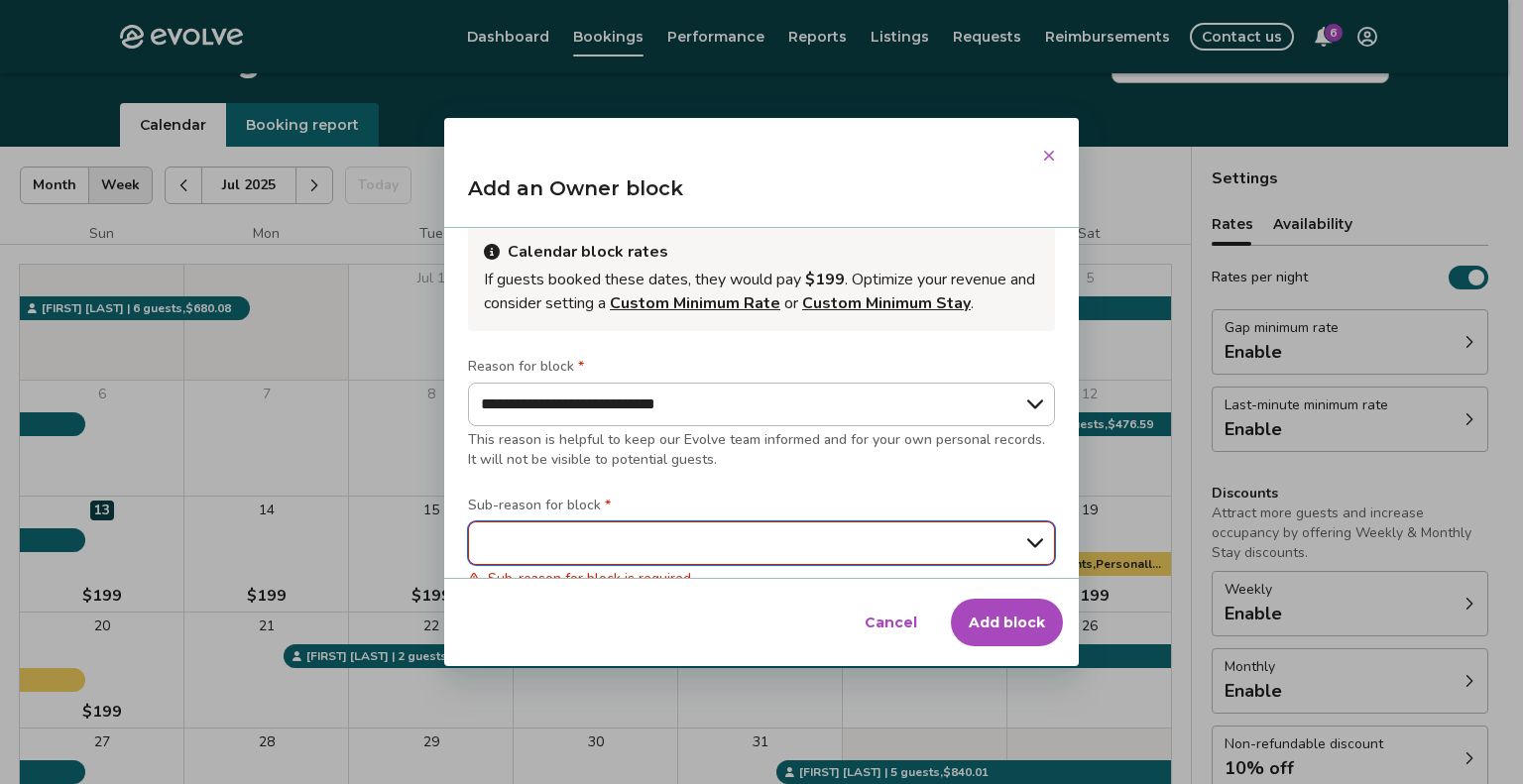 click on "**********" at bounding box center [762, 543] 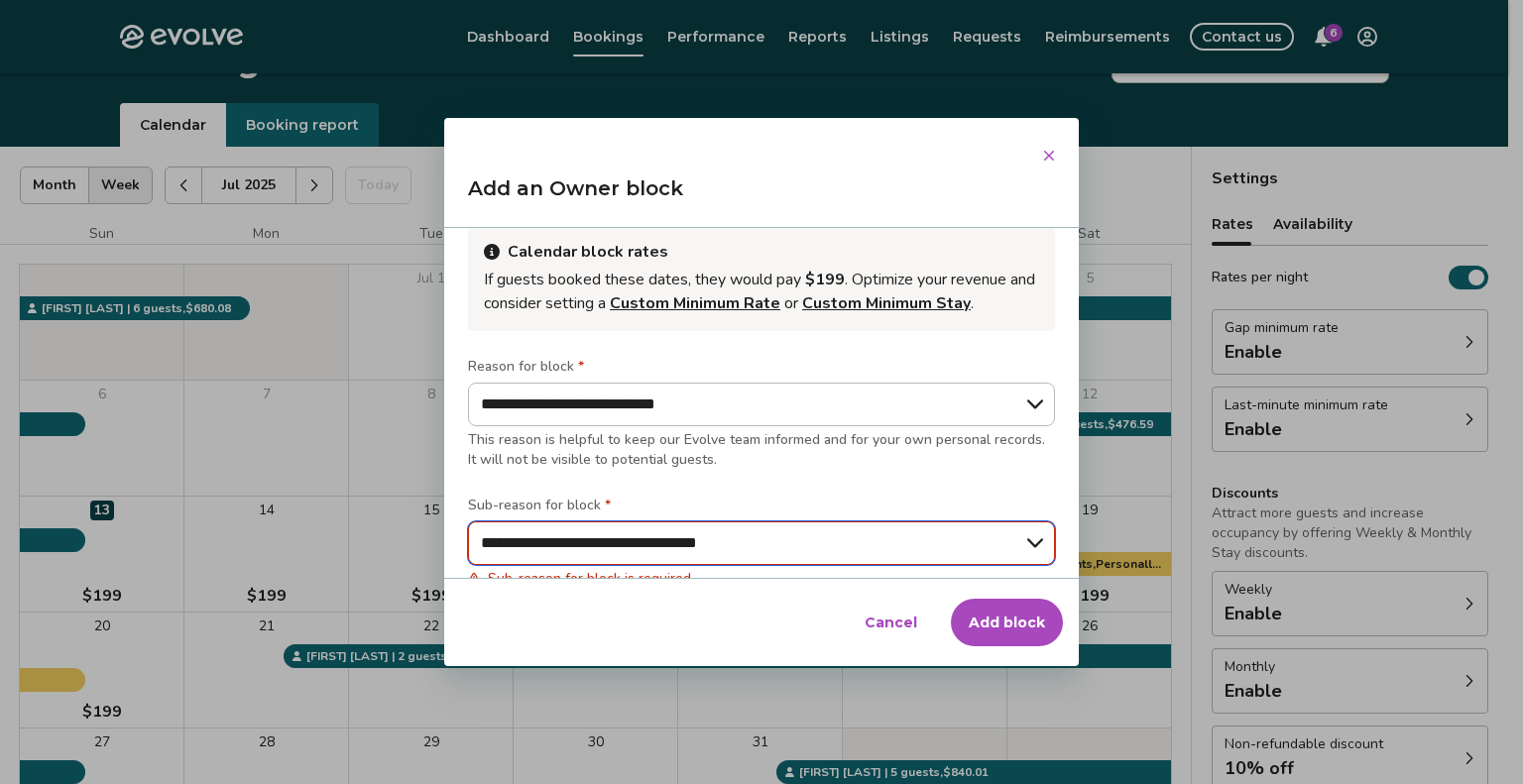 click on "**********" at bounding box center [762, 543] 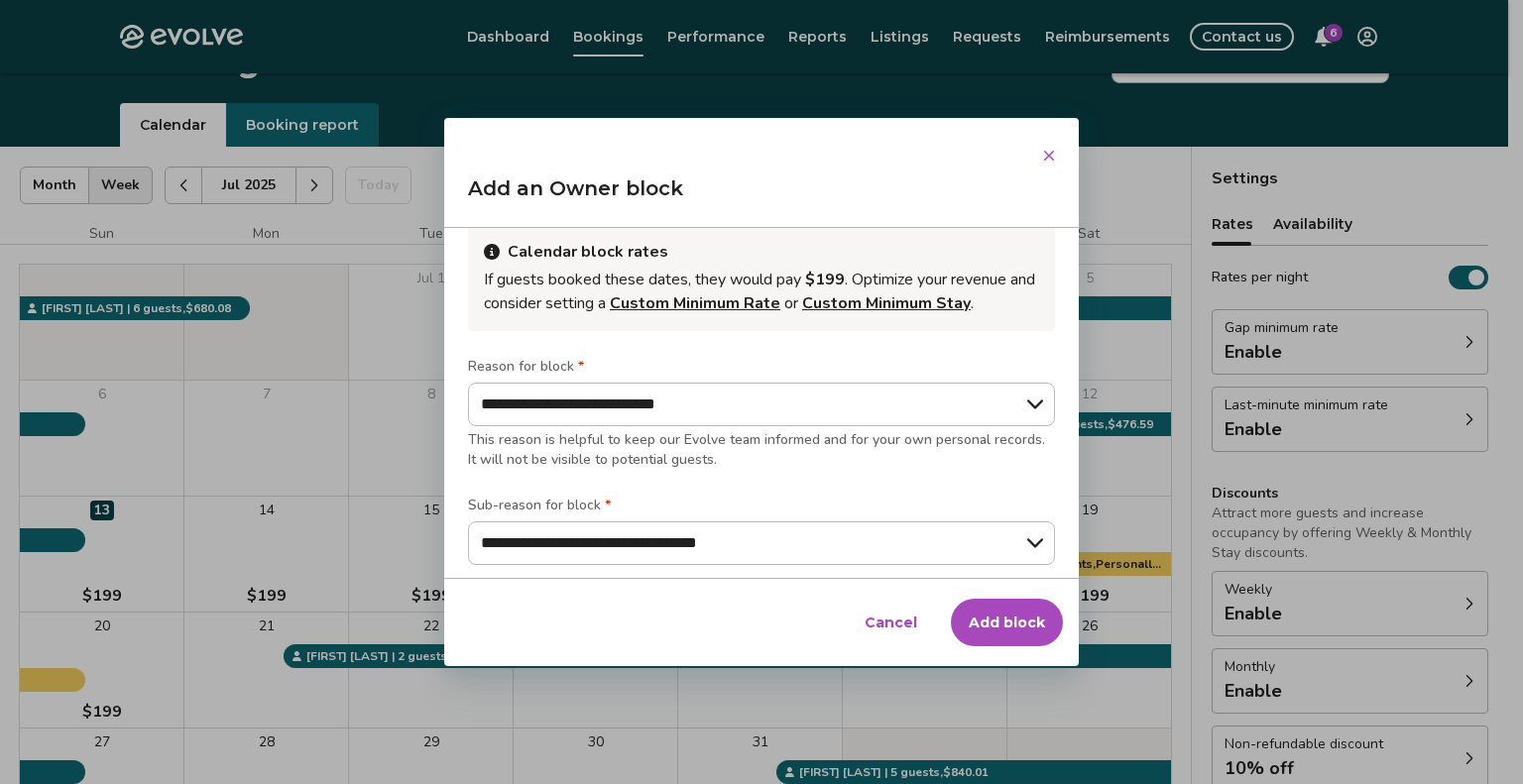 click on "Add block" at bounding box center [1006, 622] 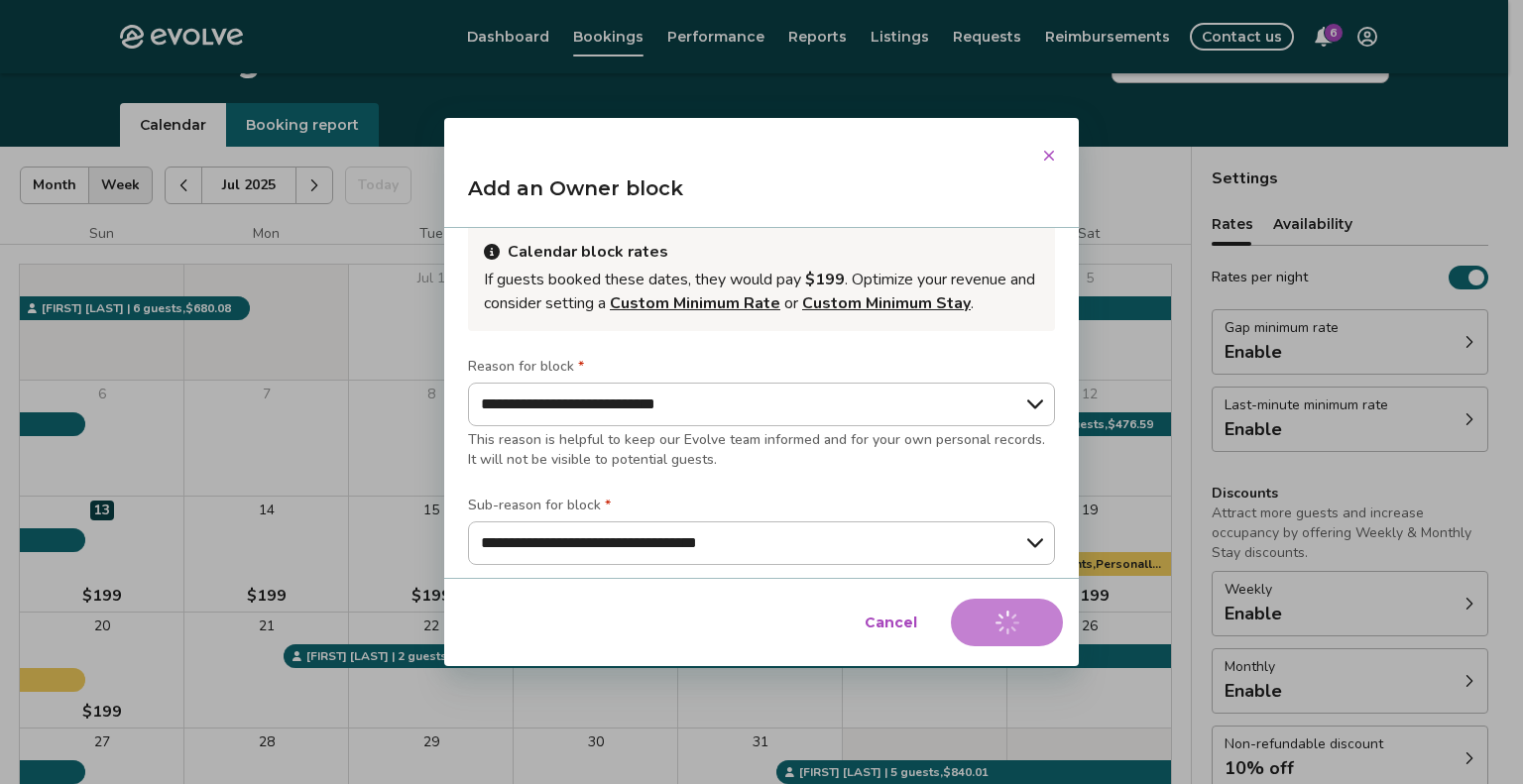 type on "*" 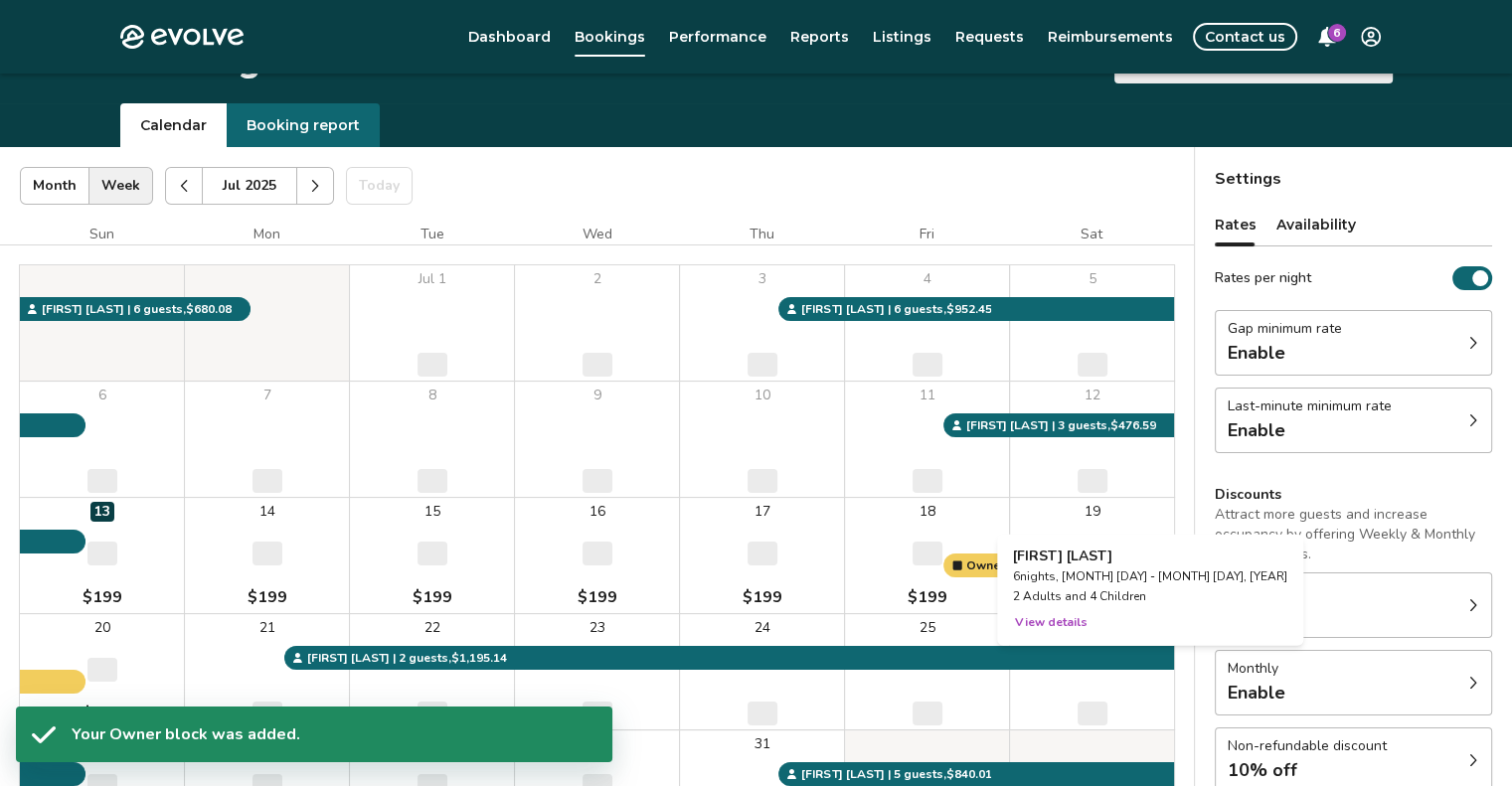 select on "**********" 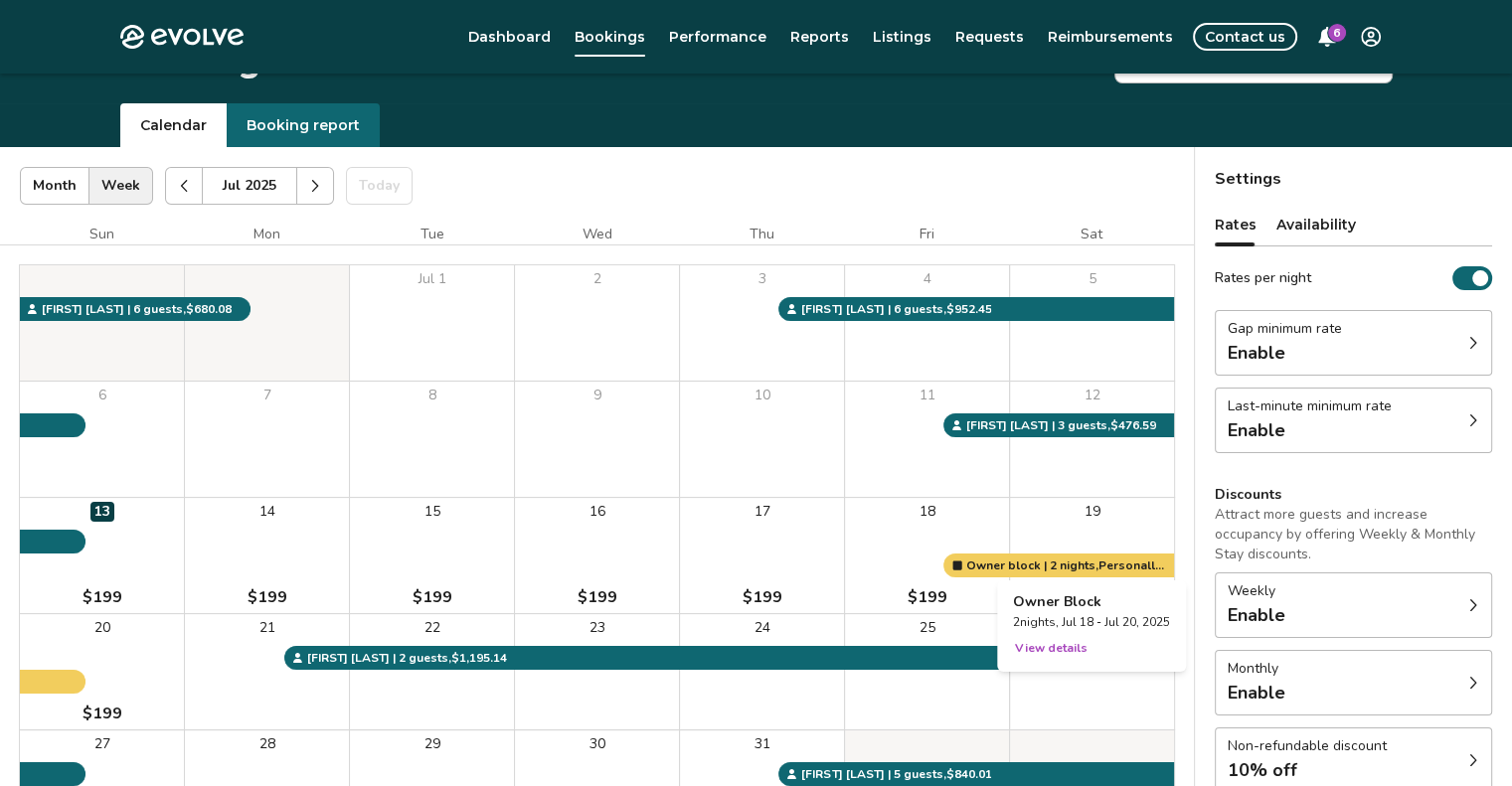 click at bounding box center (1092, 555) 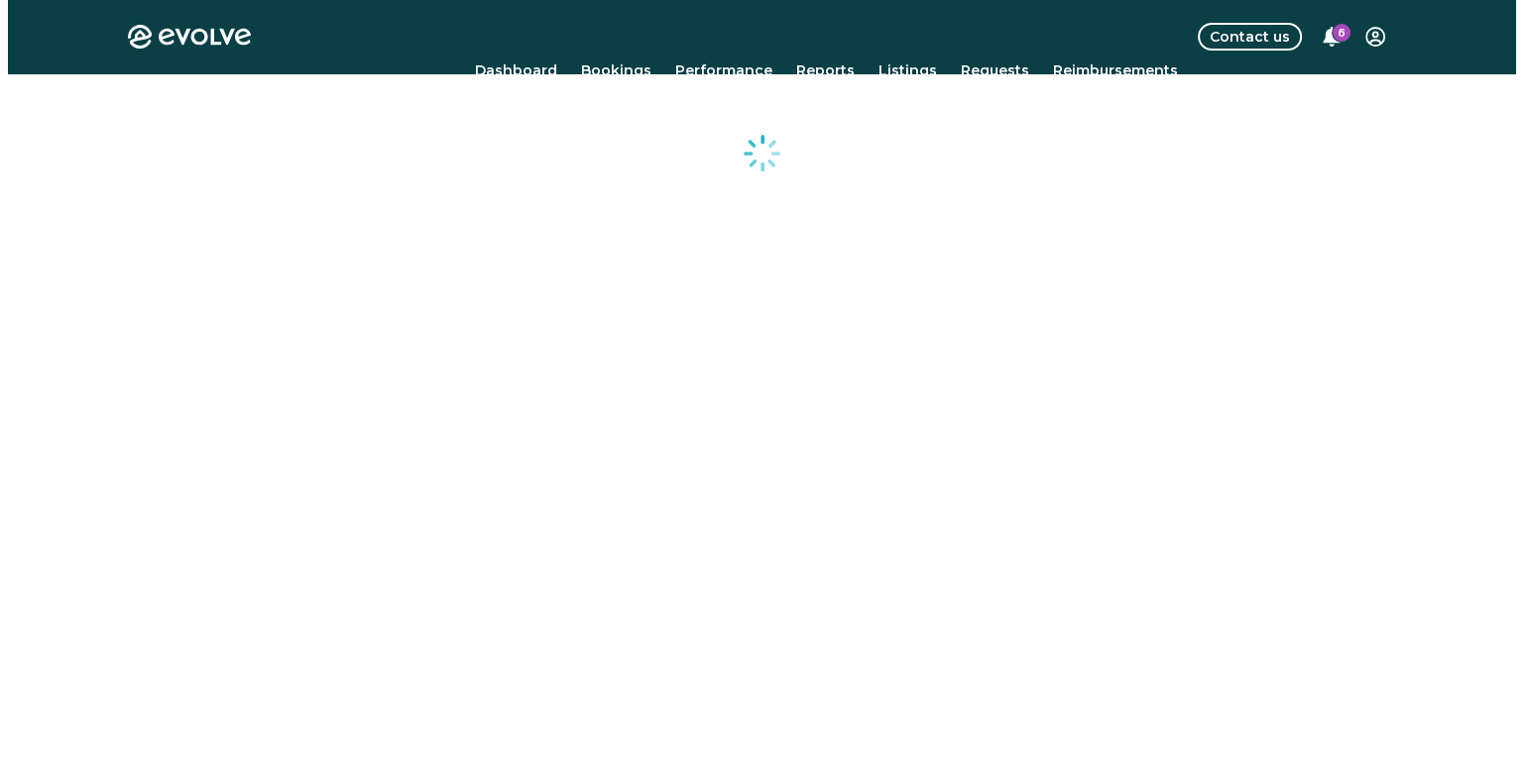scroll, scrollTop: 0, scrollLeft: 0, axis: both 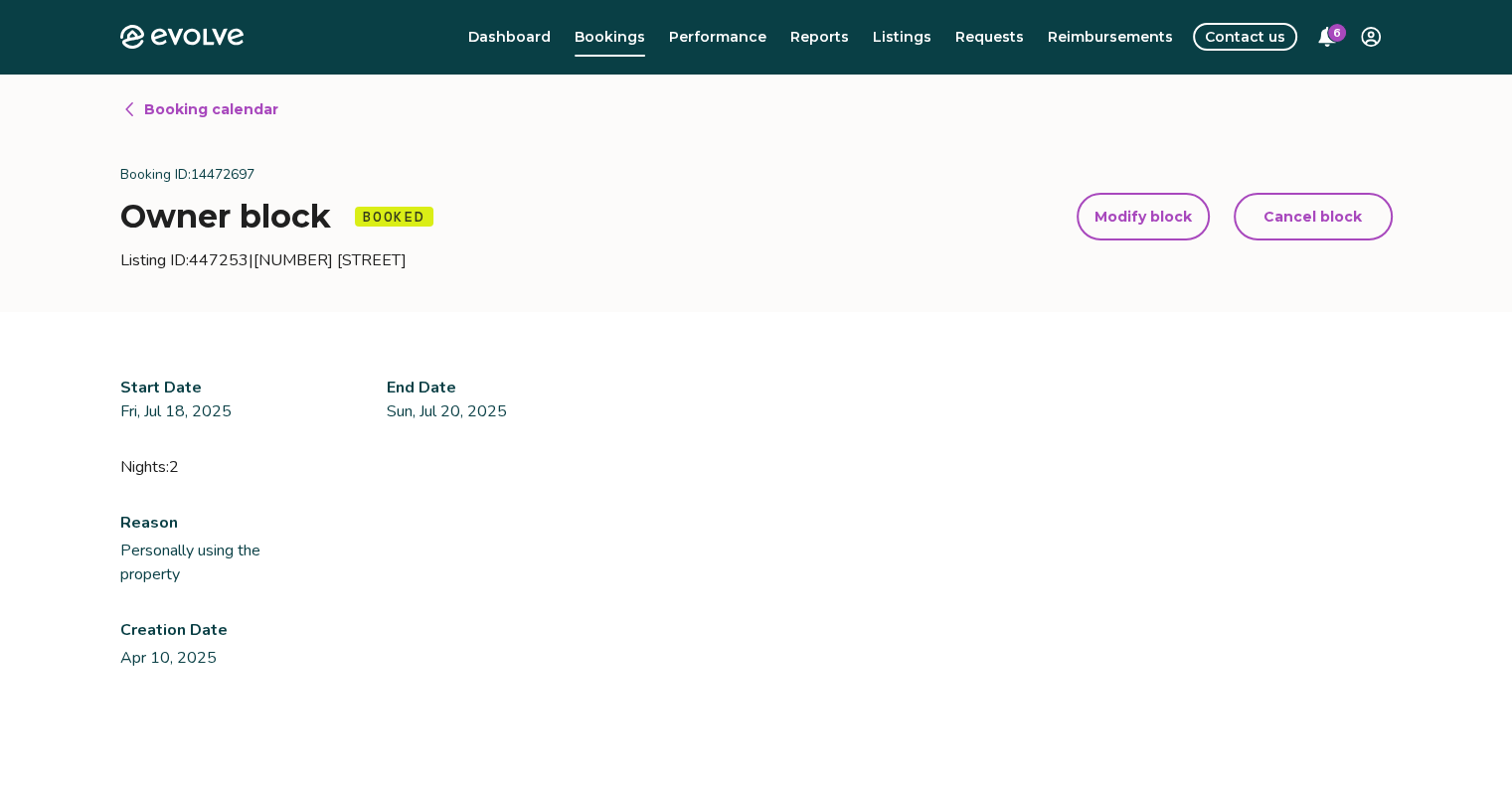 click on "Modify block" at bounding box center [1143, 217] 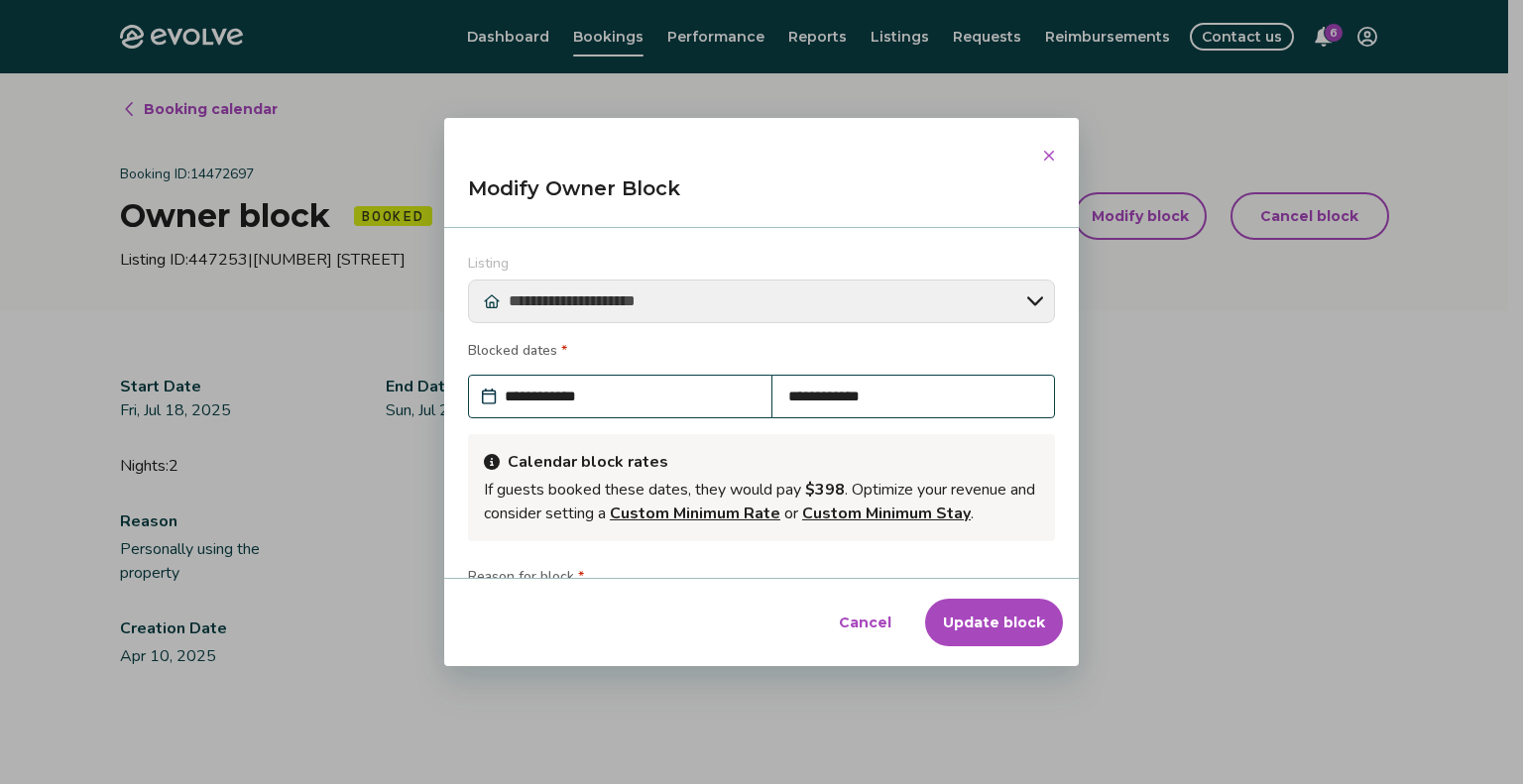 scroll, scrollTop: 210, scrollLeft: 0, axis: vertical 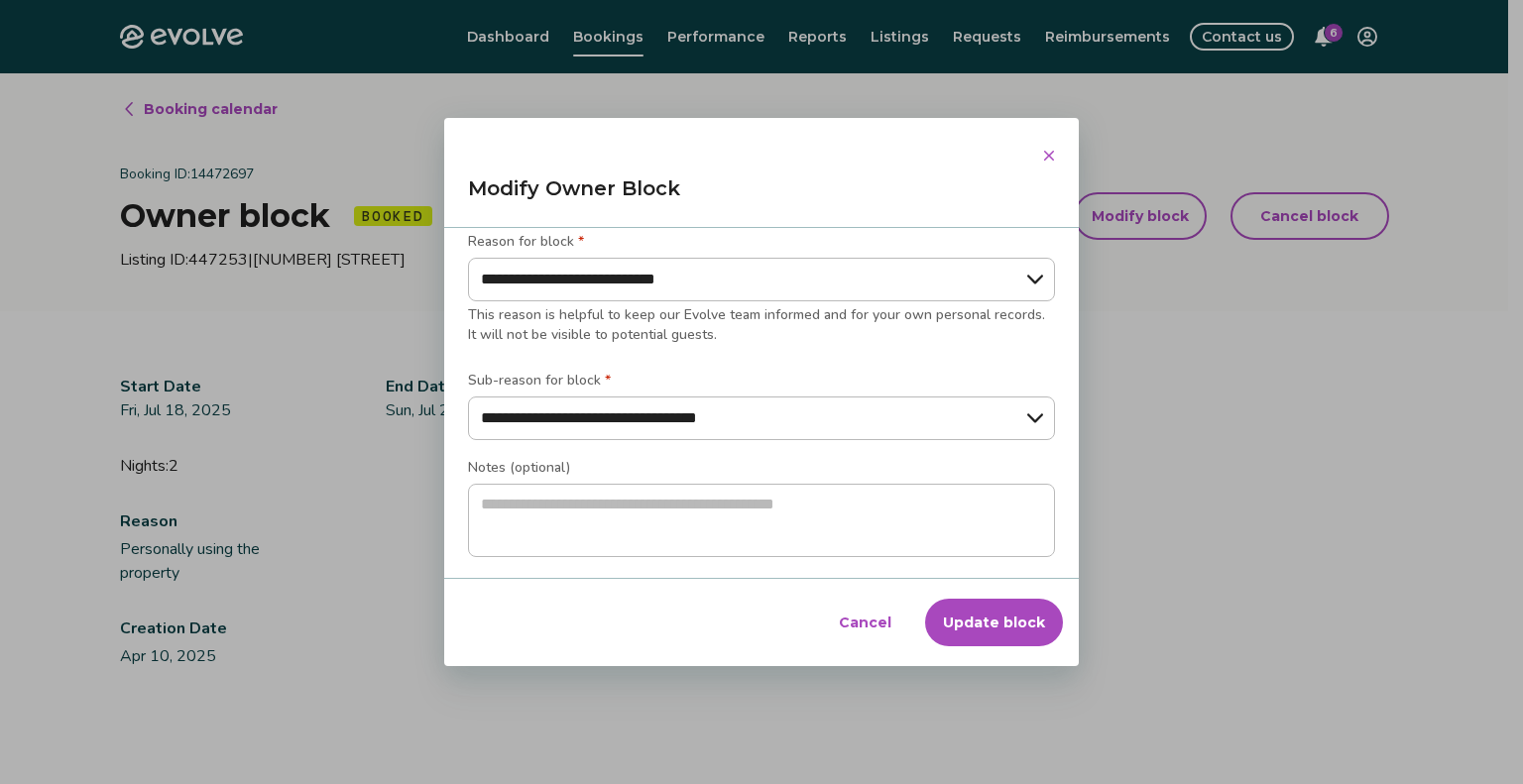 click on "Update block" at bounding box center [994, 622] 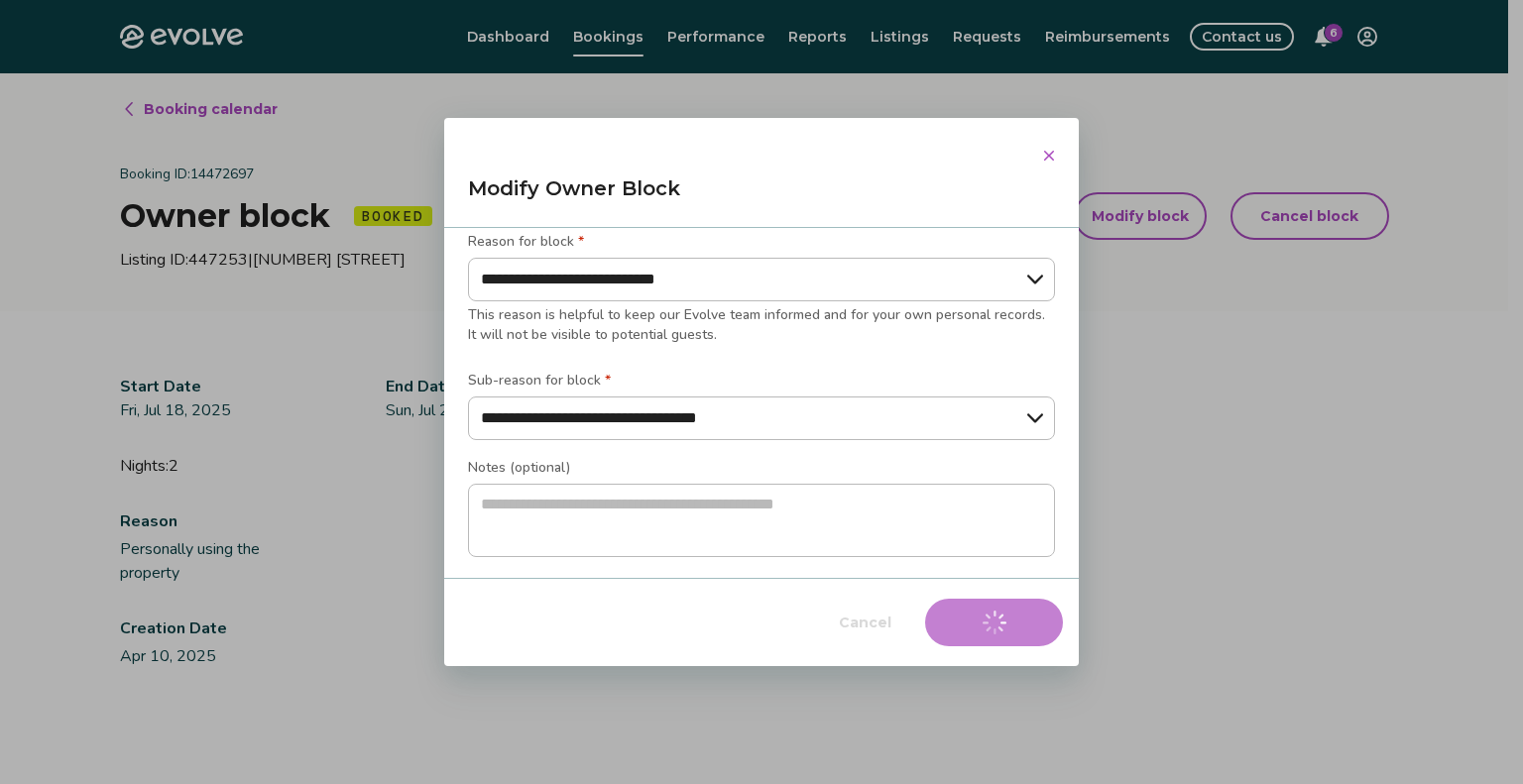 type on "*" 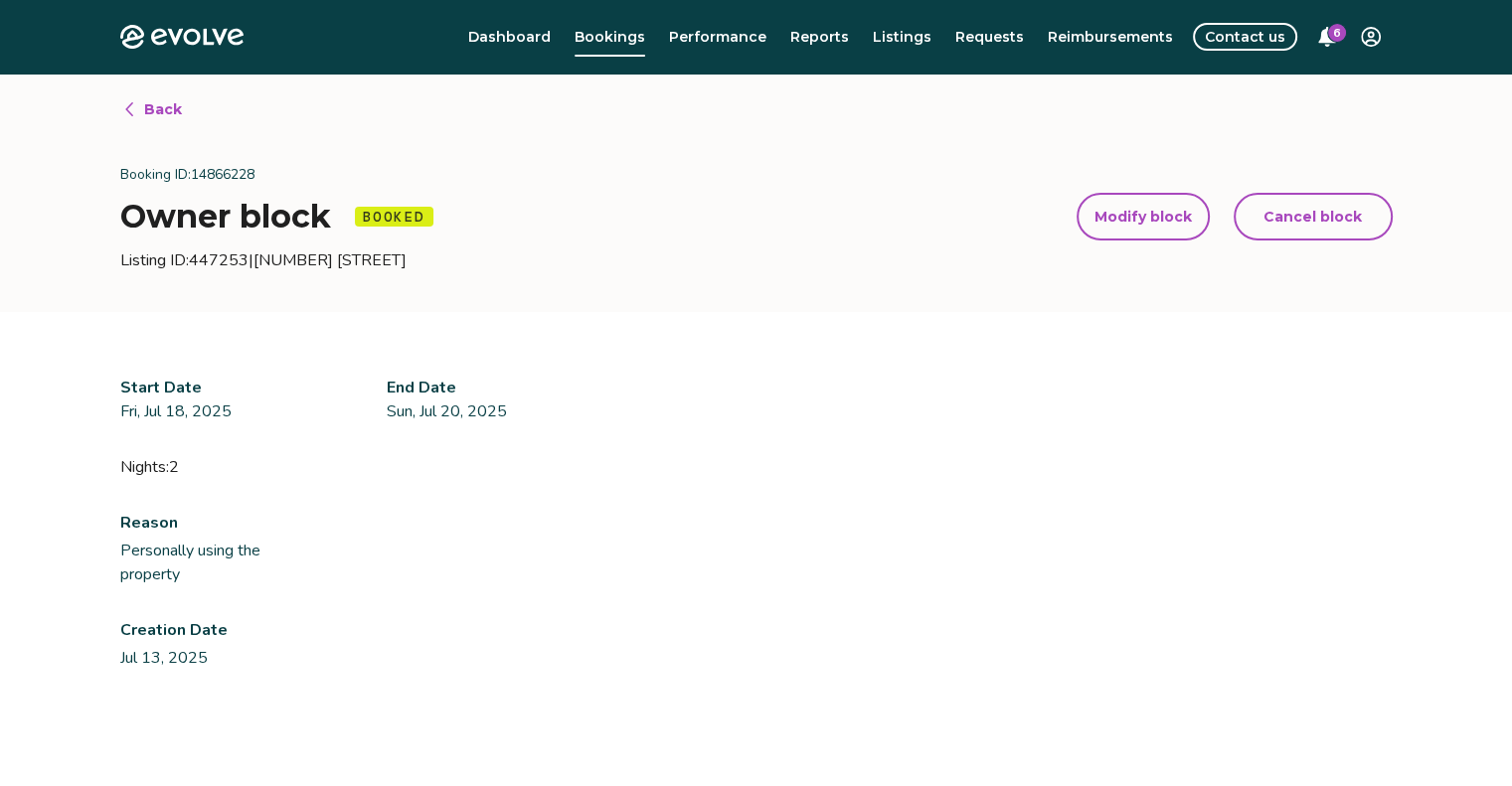 click on "Fri, Jul 18, 2025" at bounding box center [216, 411] 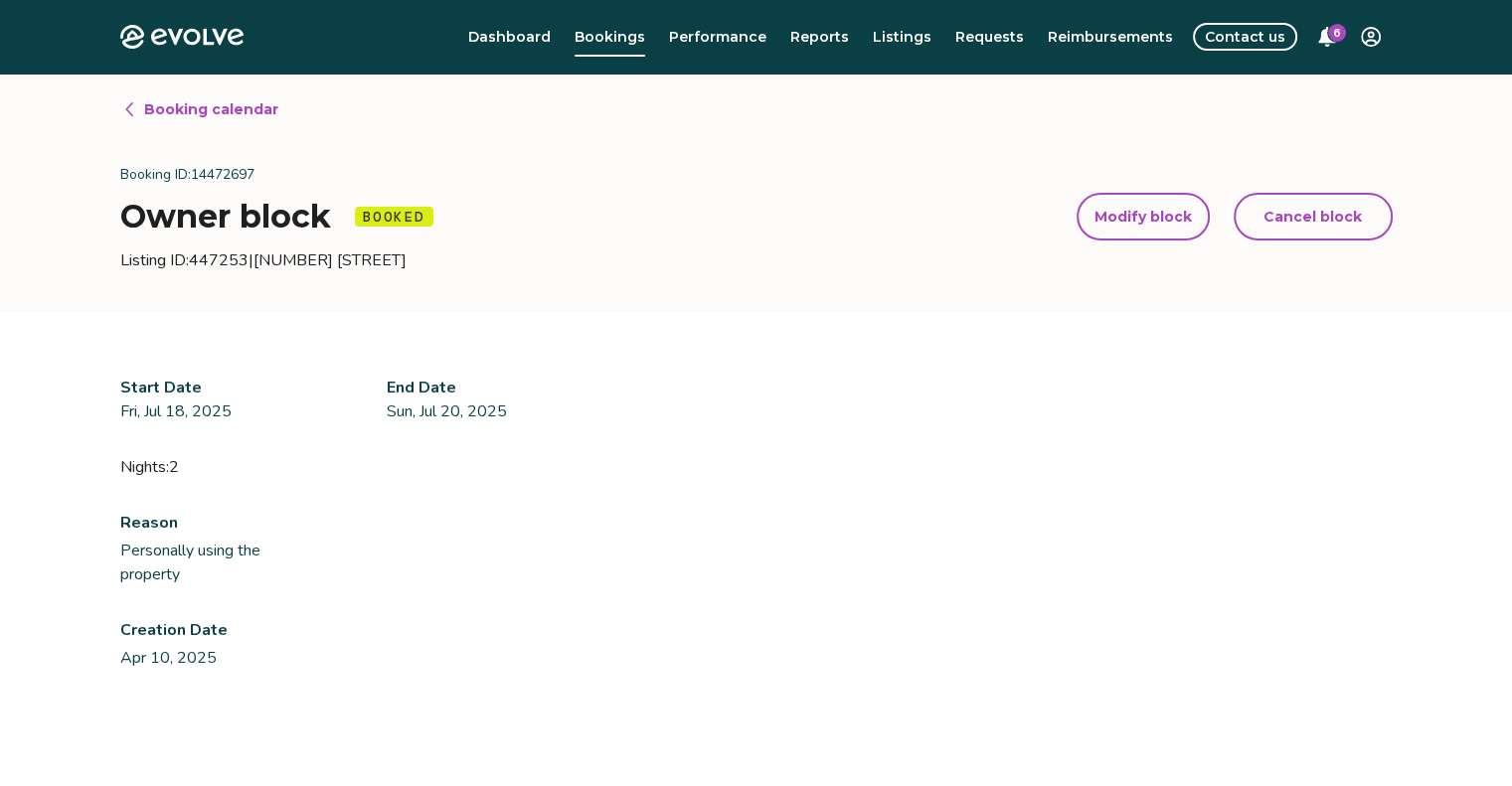 select on "**********" 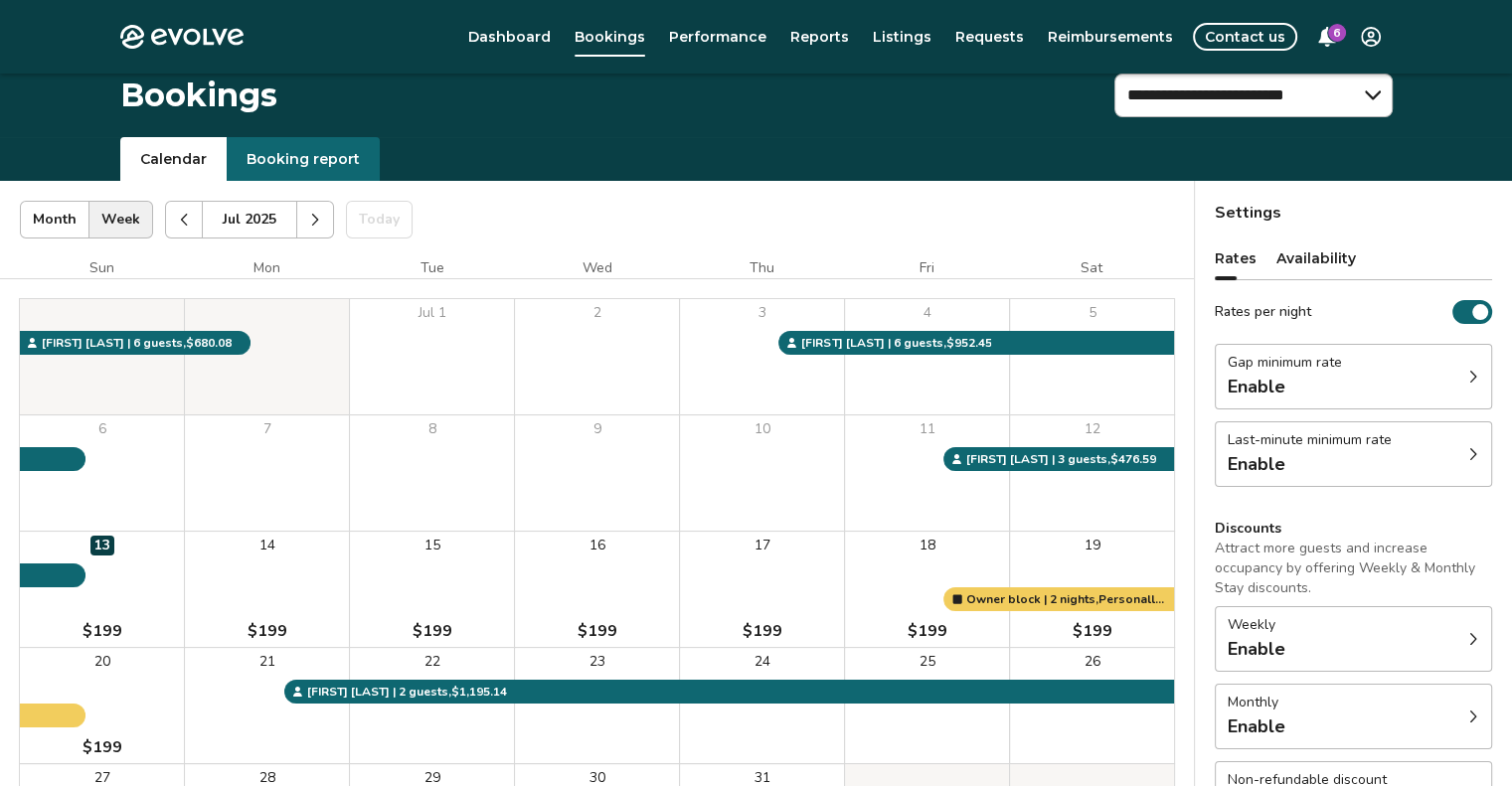 scroll, scrollTop: 34, scrollLeft: 0, axis: vertical 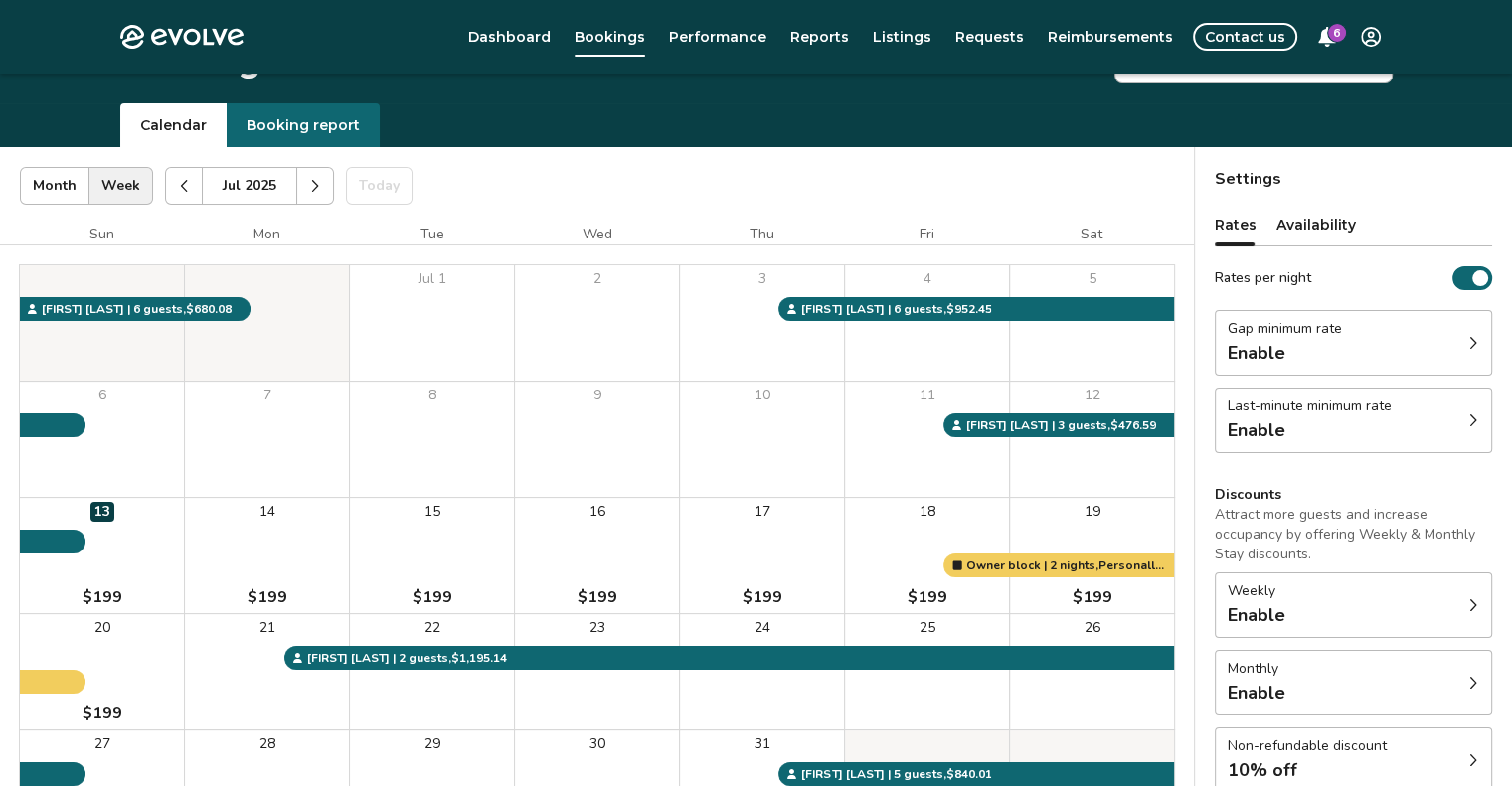 click on "17 $199" at bounding box center [761, 555] 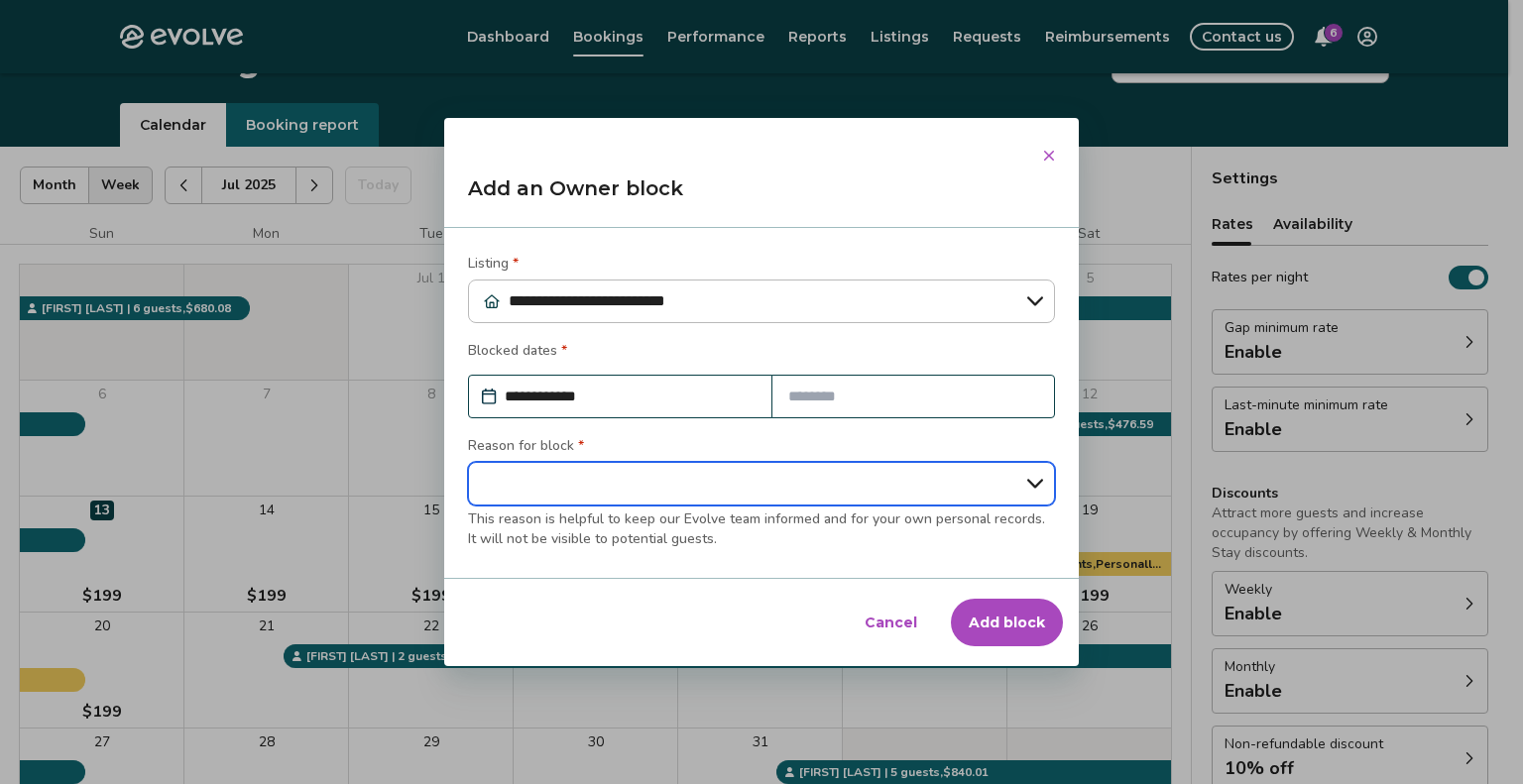 click on "**********" at bounding box center [762, 484] 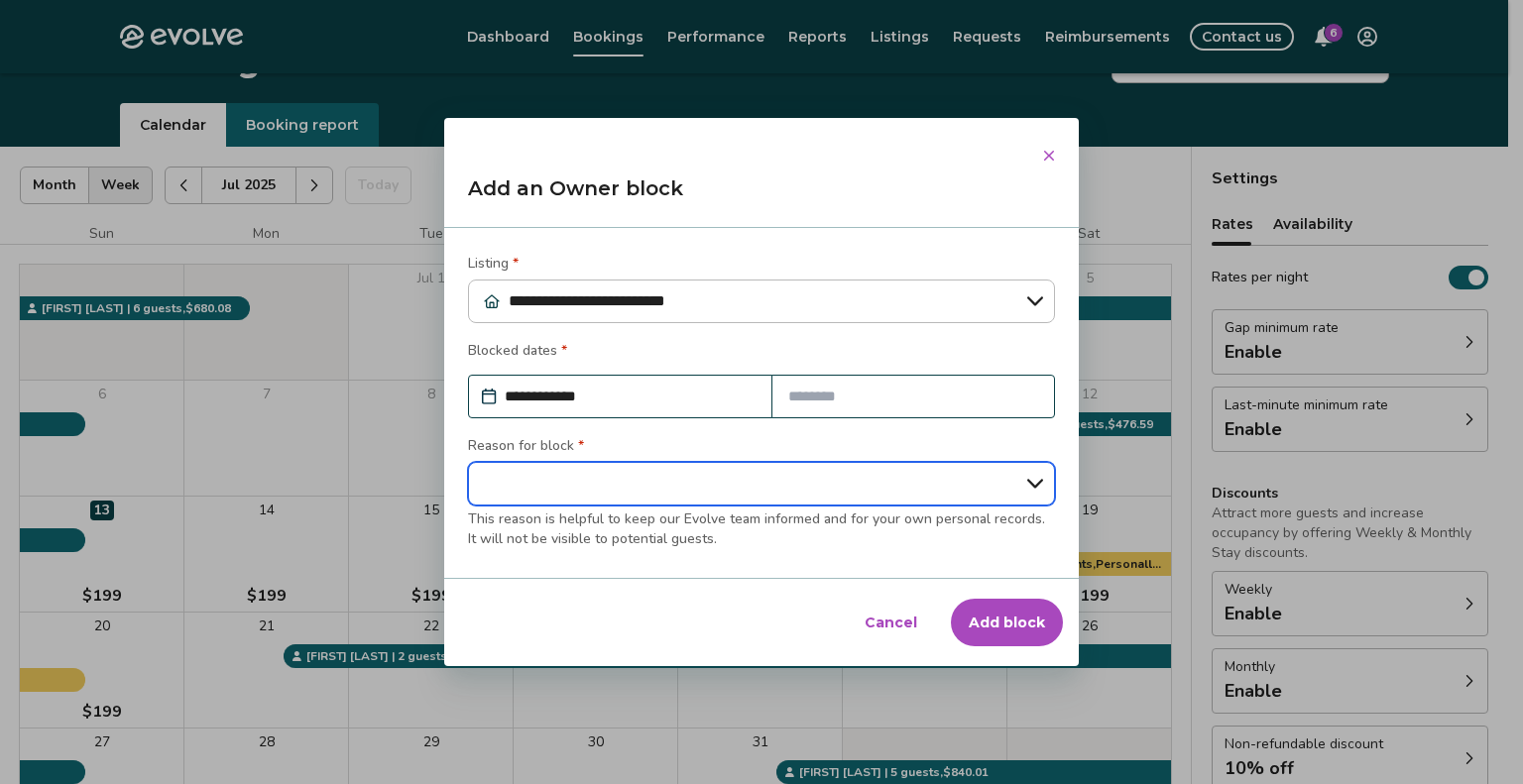 select on "**********" 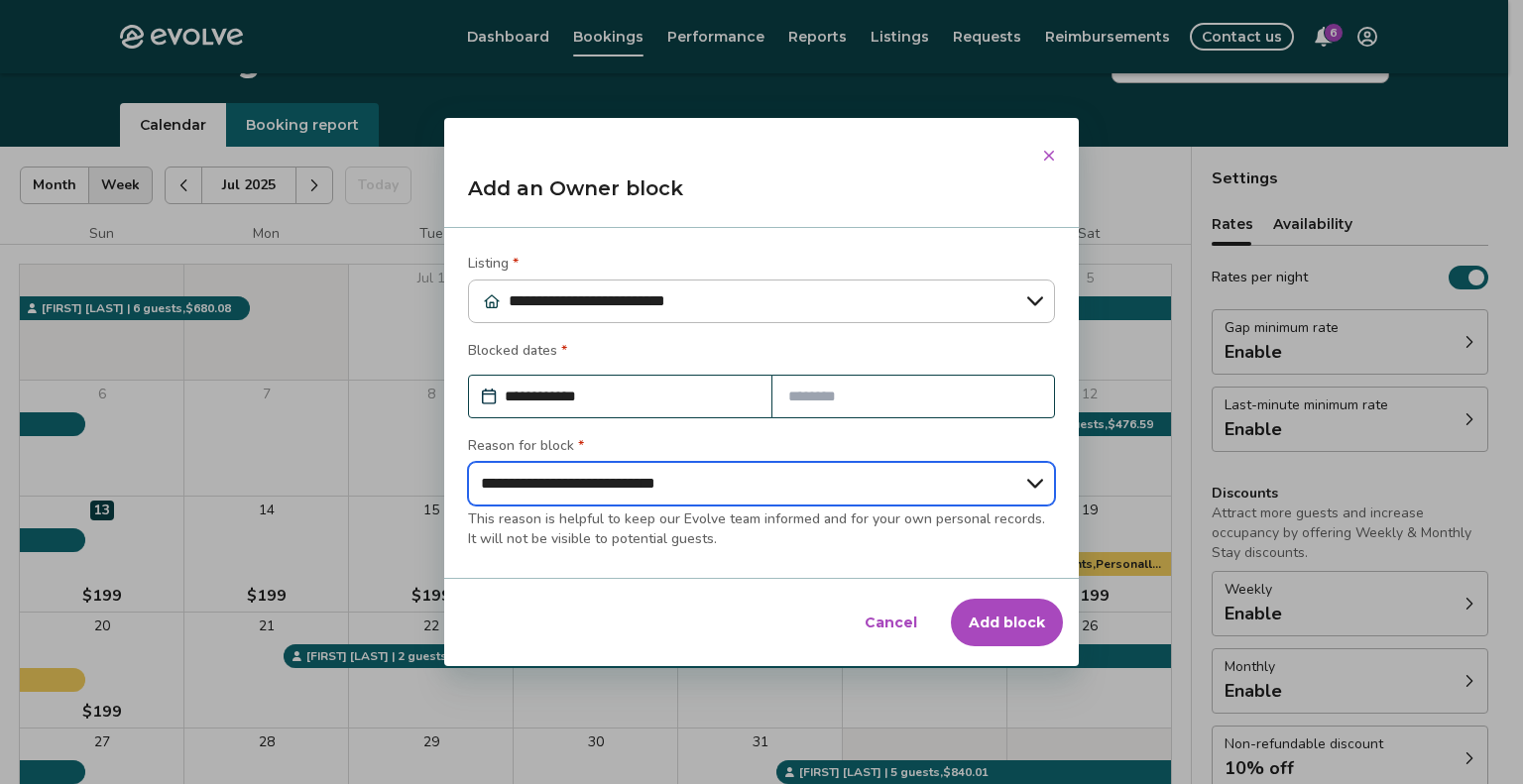 click on "**********" at bounding box center (762, 484) 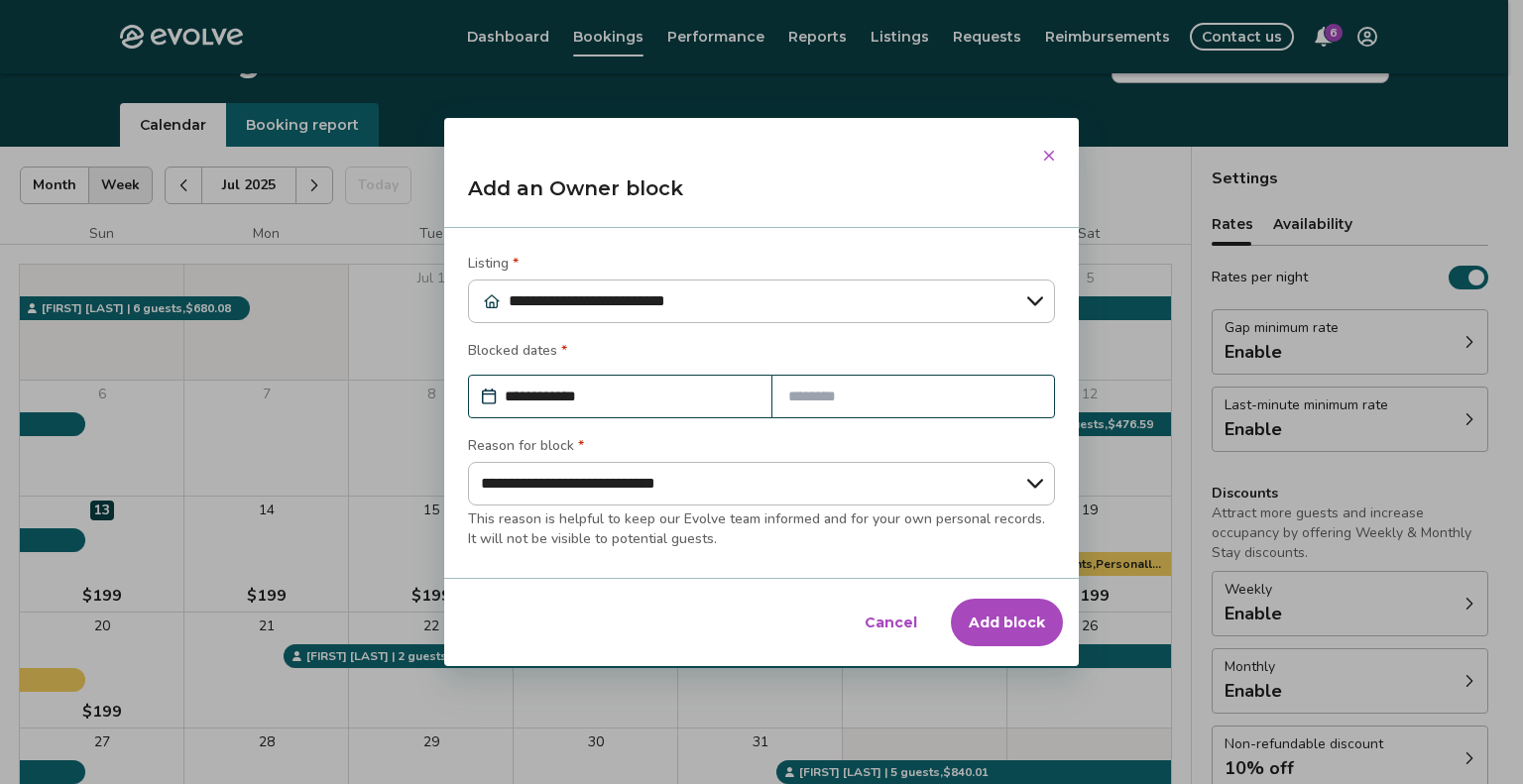 click at bounding box center (913, 396) 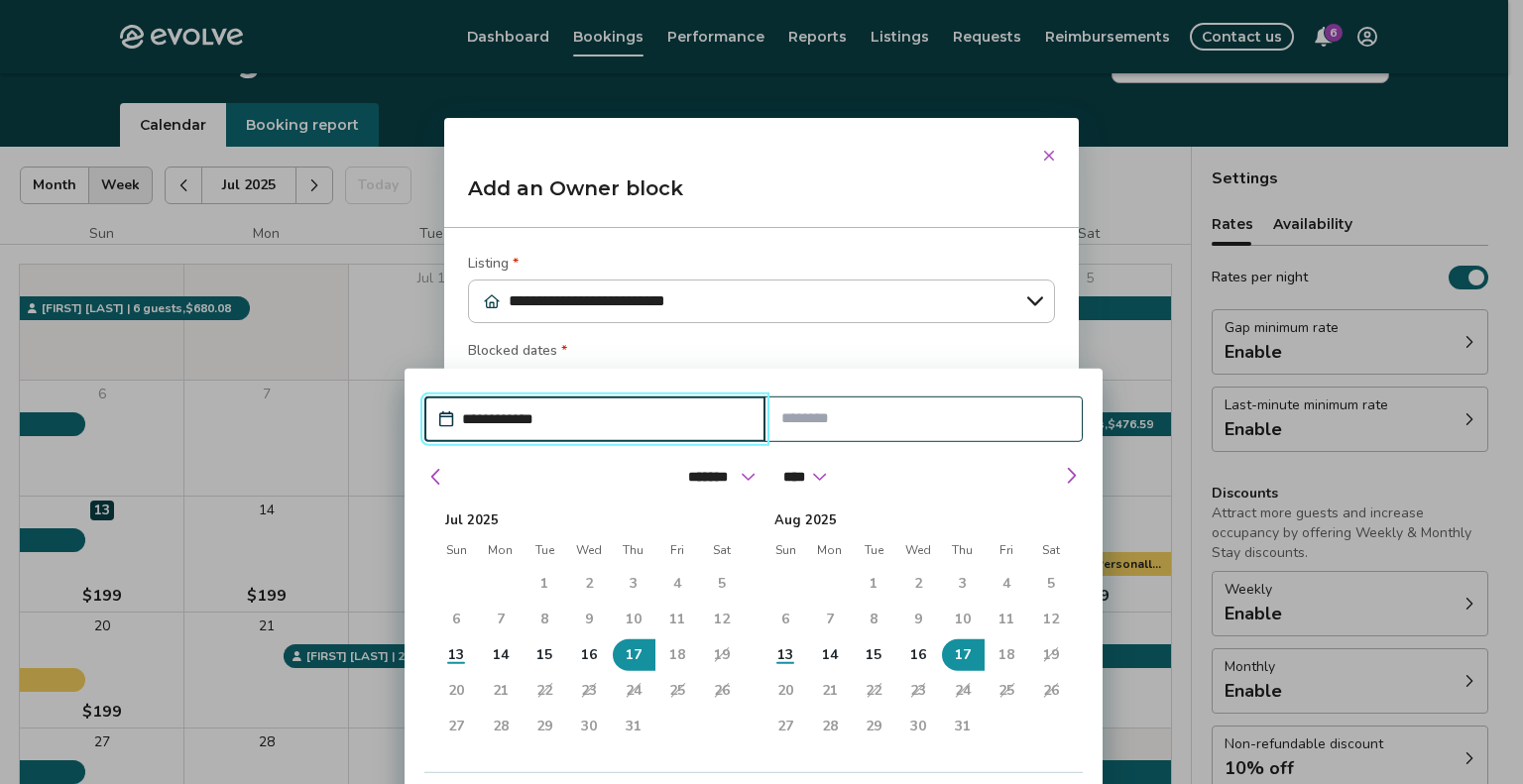 click on "18" at bounding box center [1006, 654] 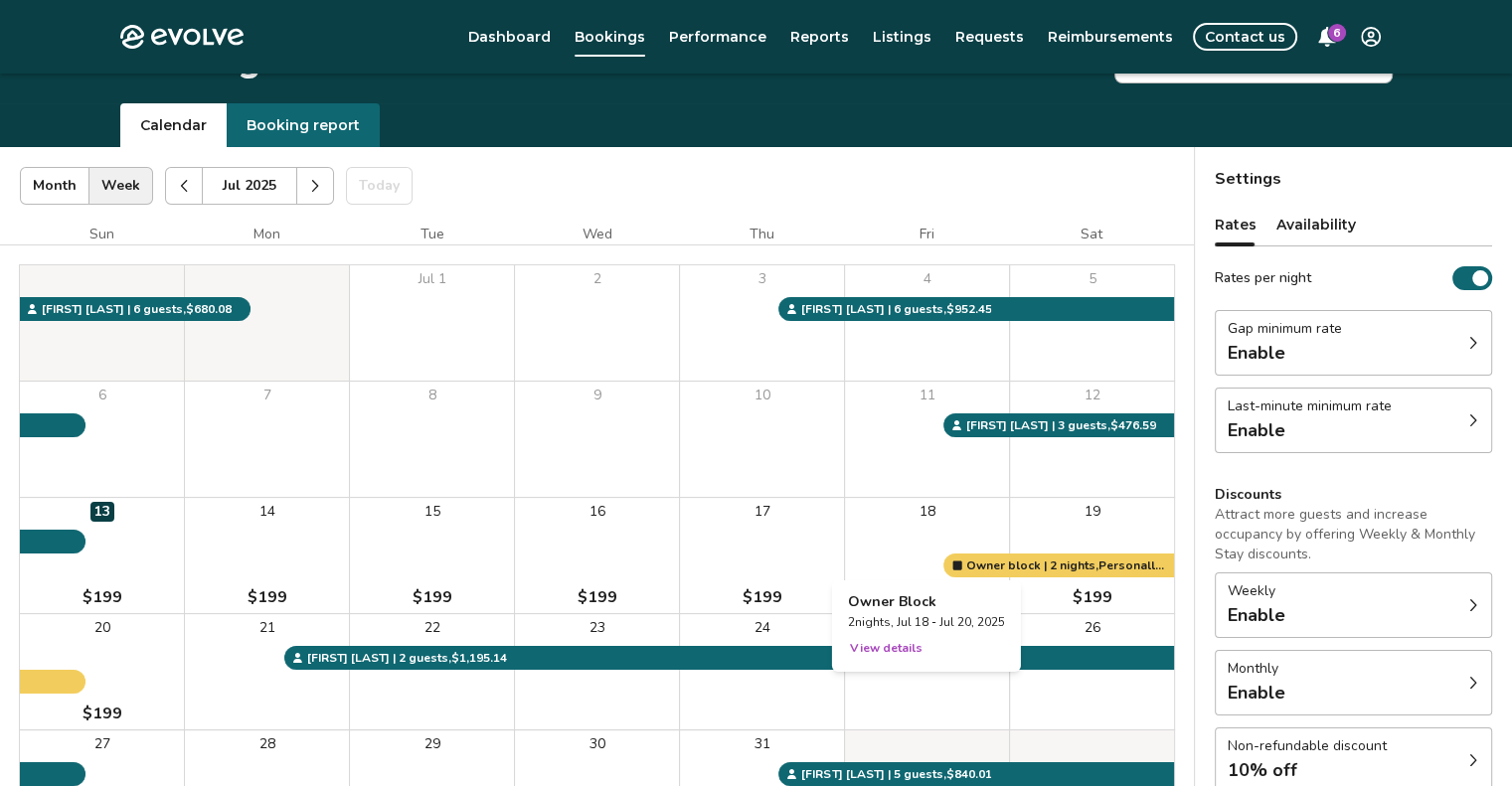 click at bounding box center (926, 555) 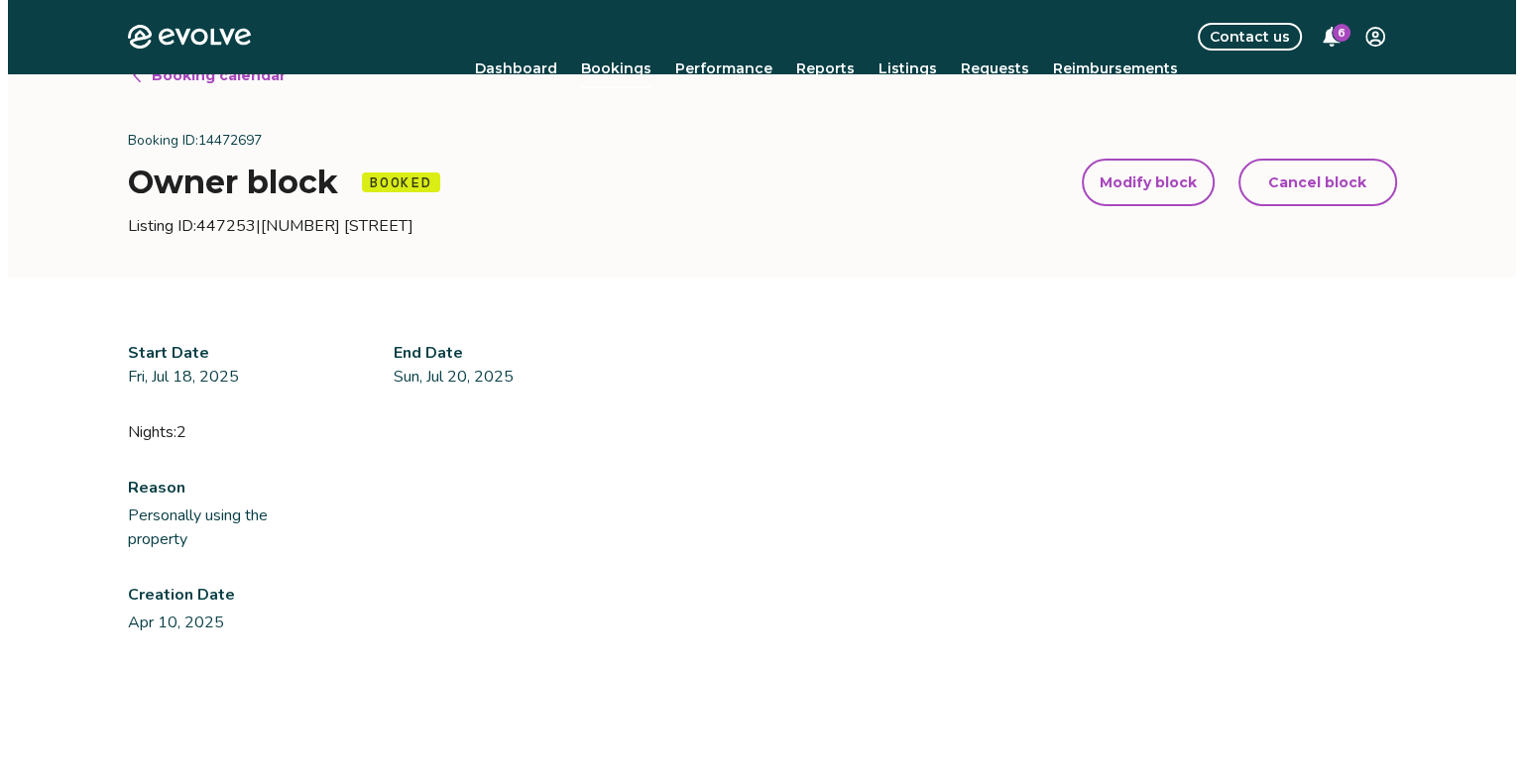 scroll, scrollTop: 0, scrollLeft: 0, axis: both 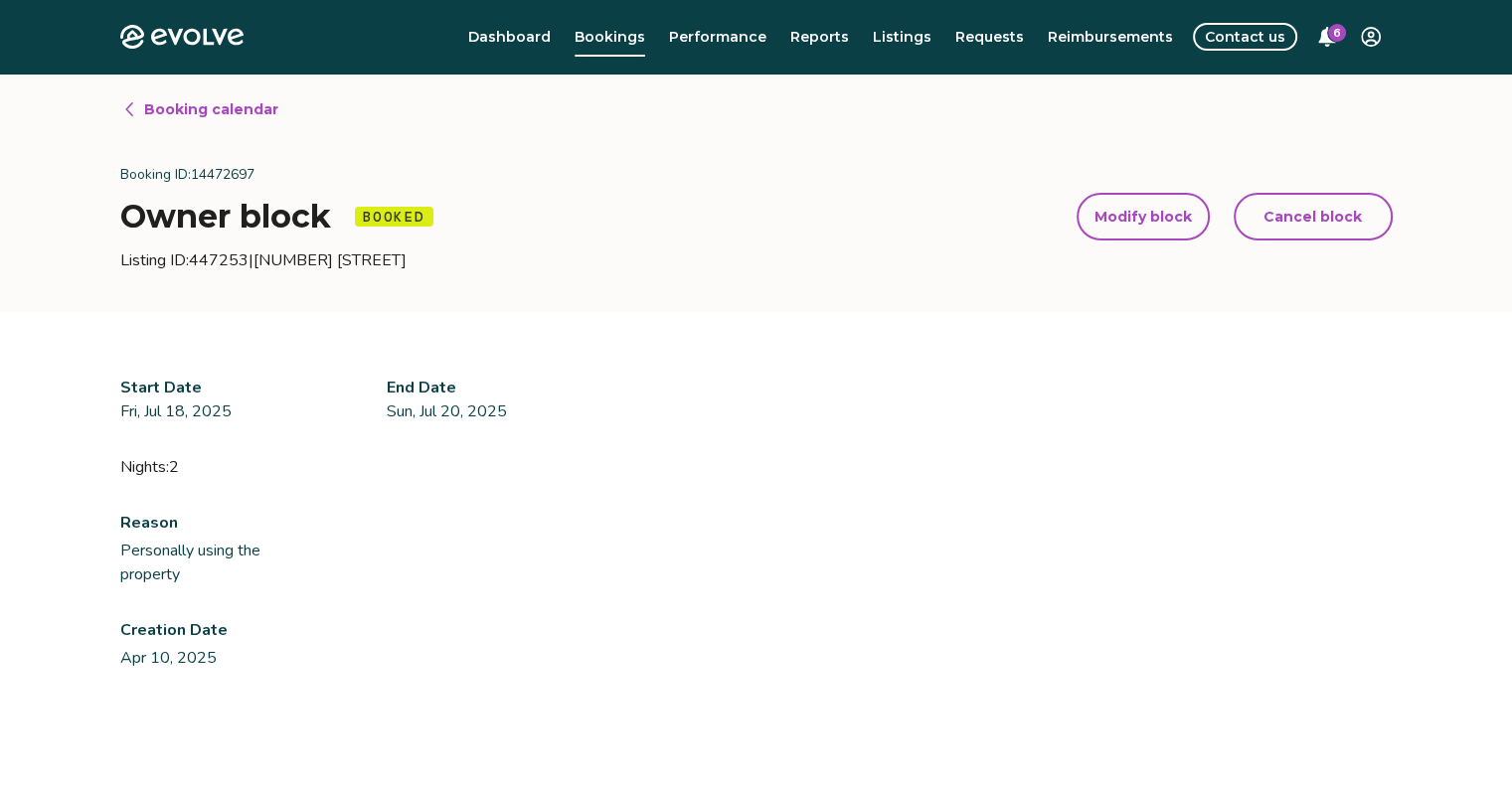 click on "Cancel block" at bounding box center [1313, 217] 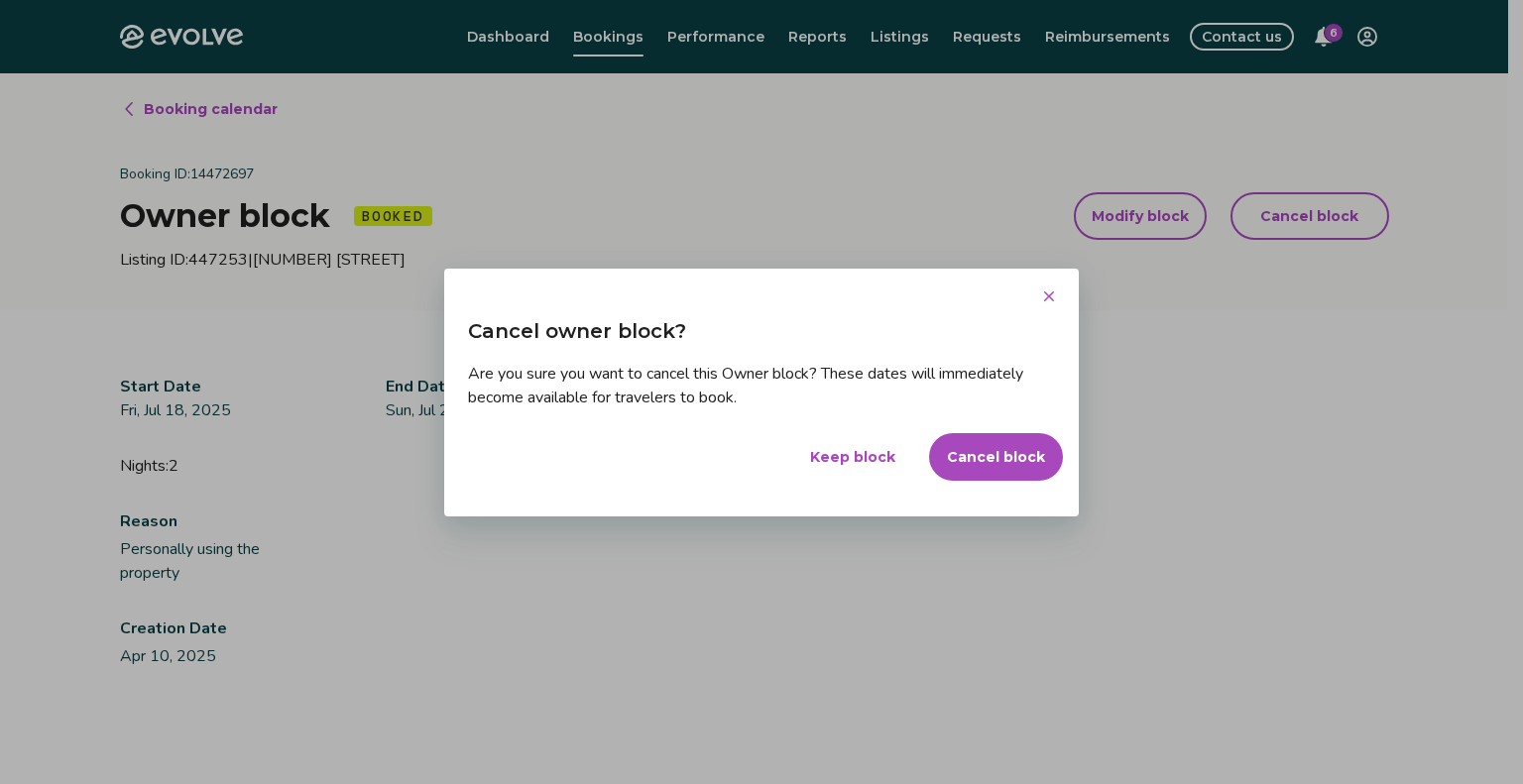 click on "Cancel block" at bounding box center (996, 457) 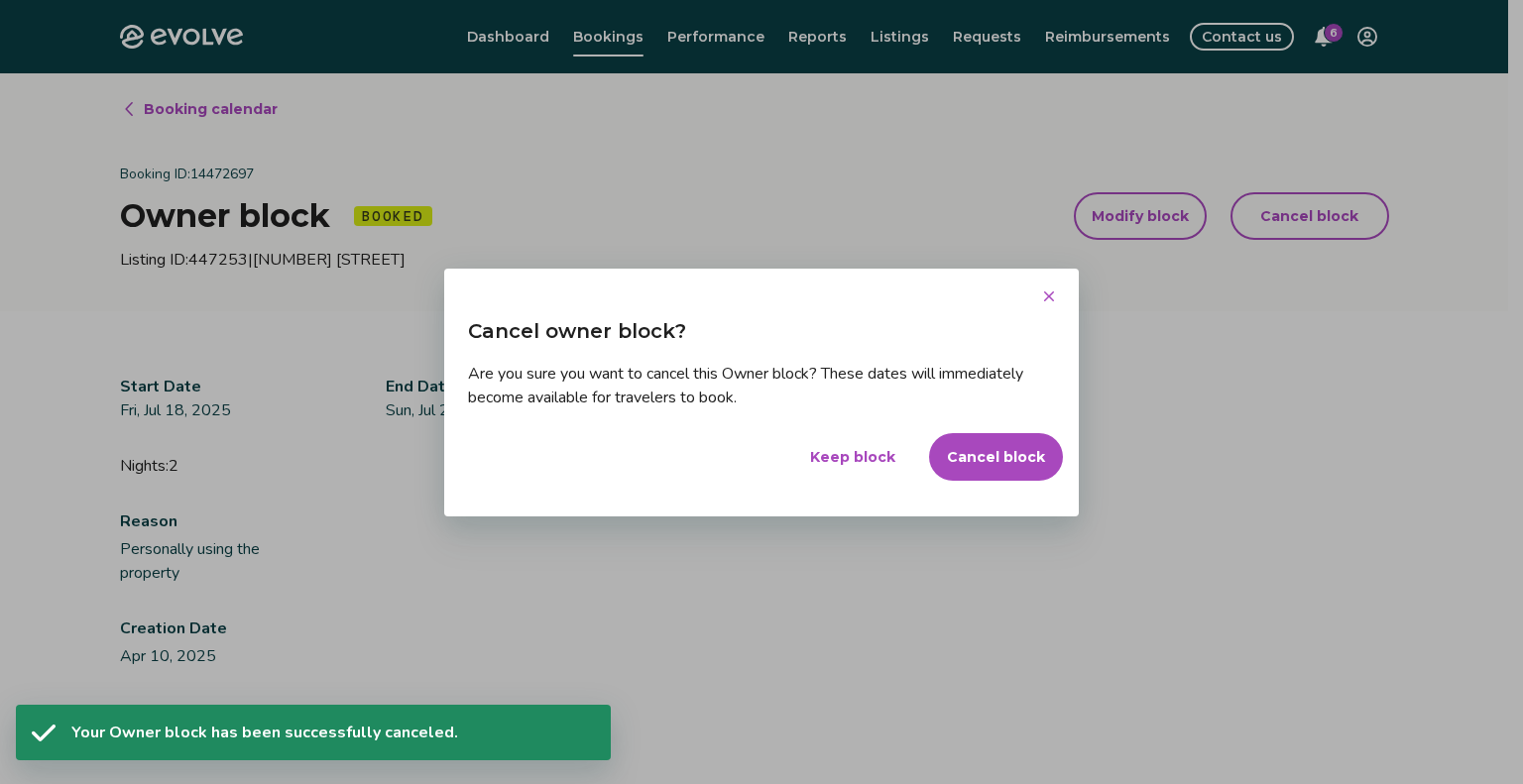 select on "**********" 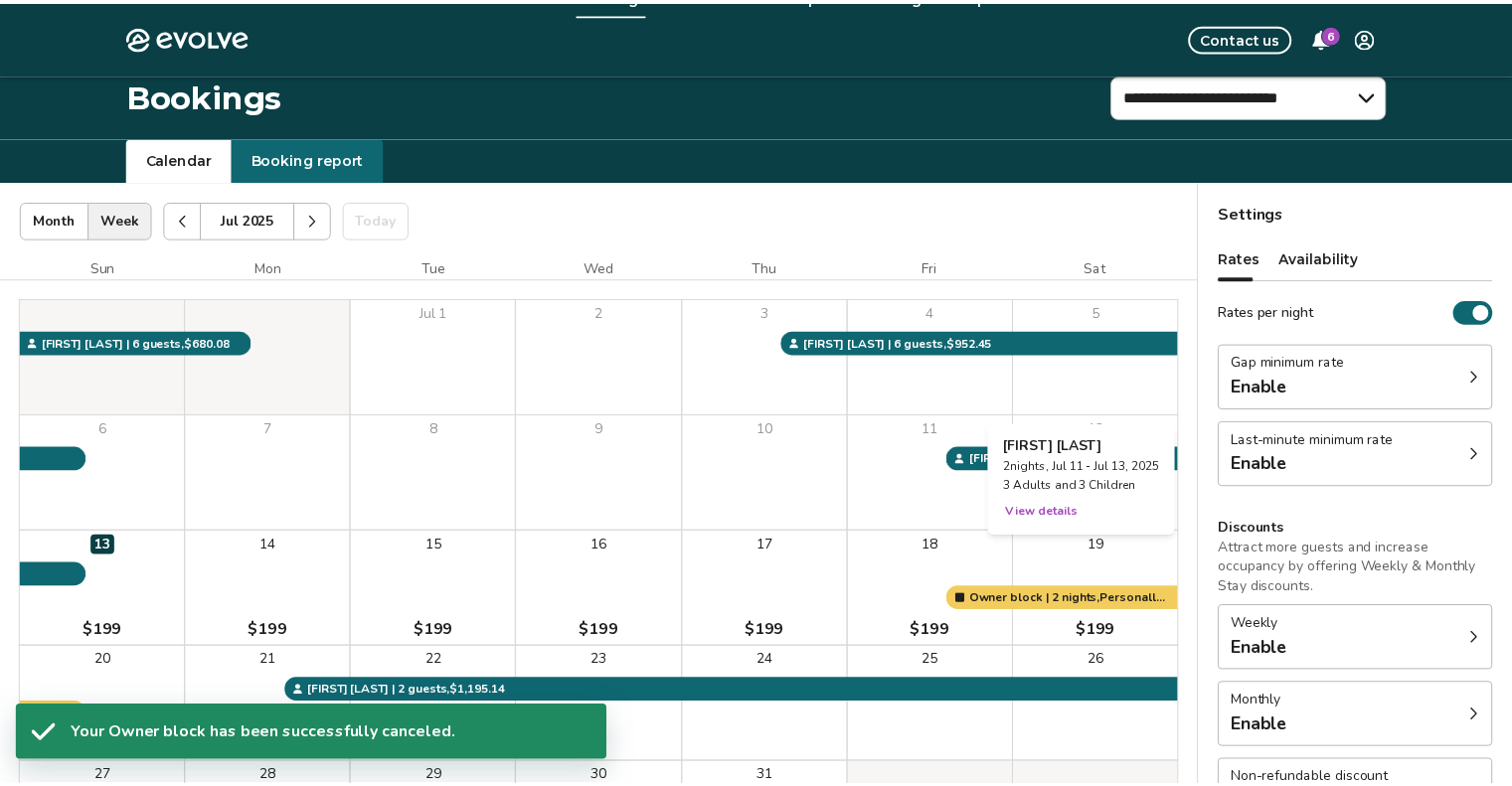 scroll, scrollTop: 74, scrollLeft: 0, axis: vertical 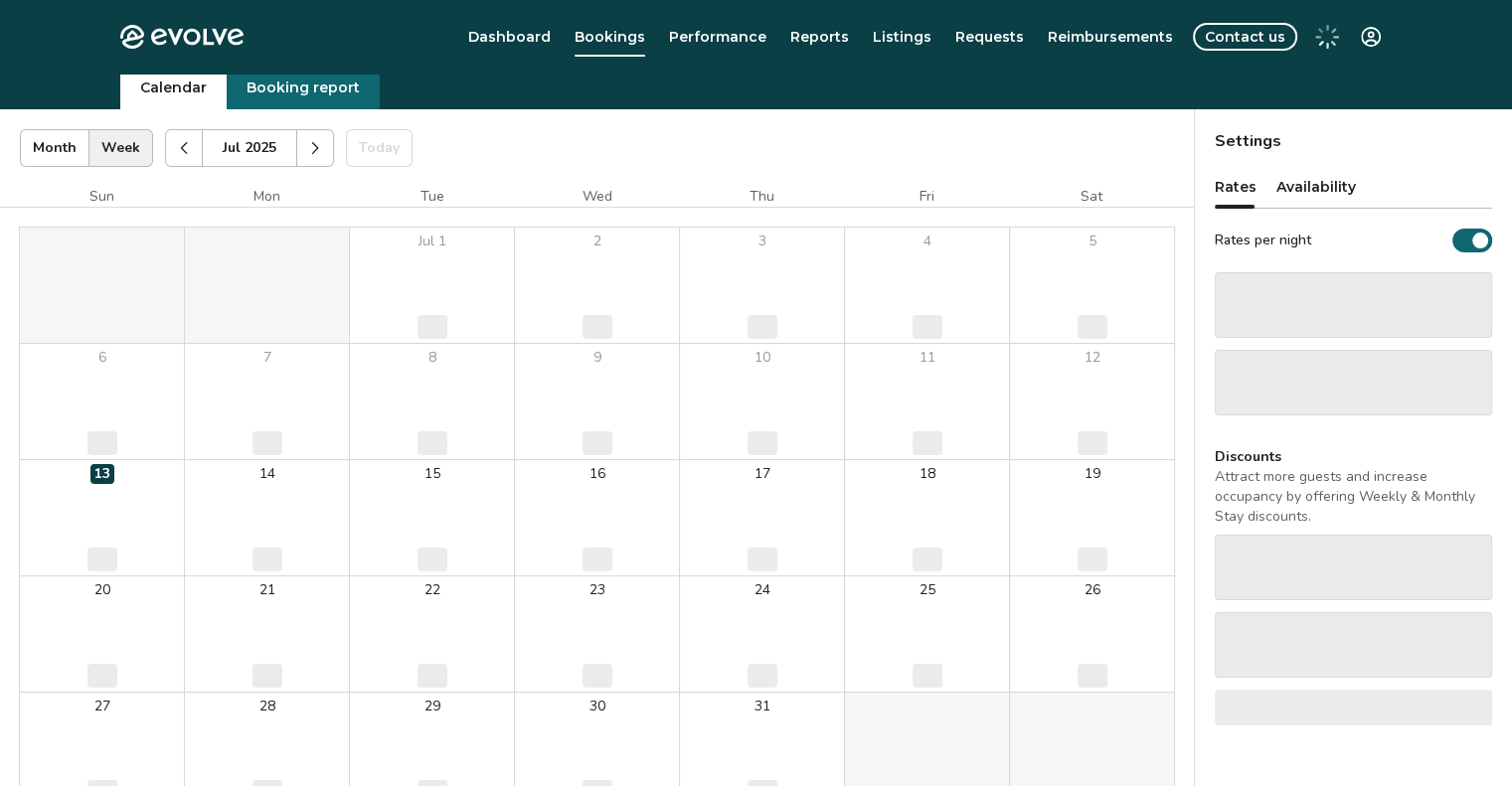 select on "**********" 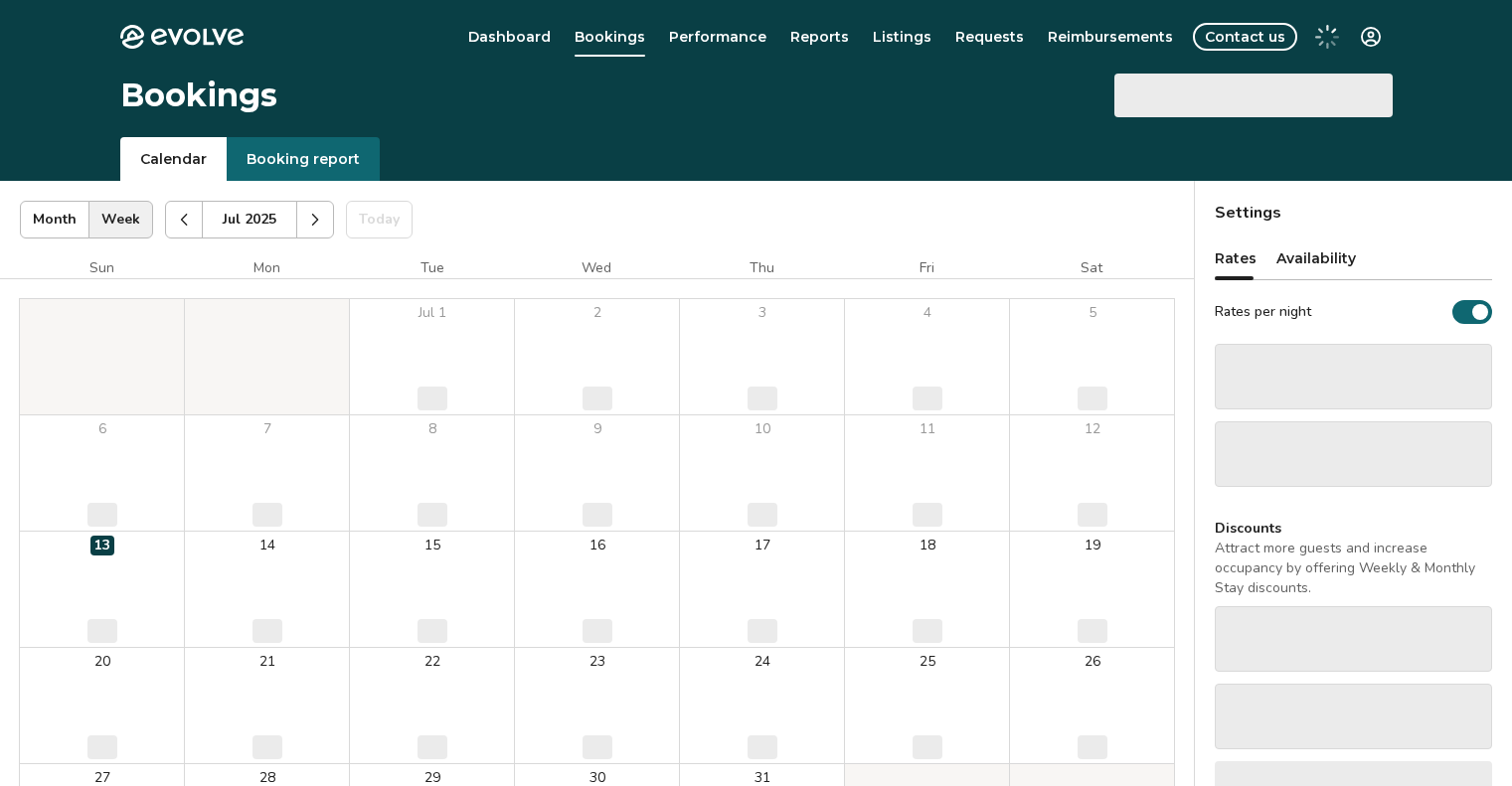 scroll, scrollTop: 72, scrollLeft: 0, axis: vertical 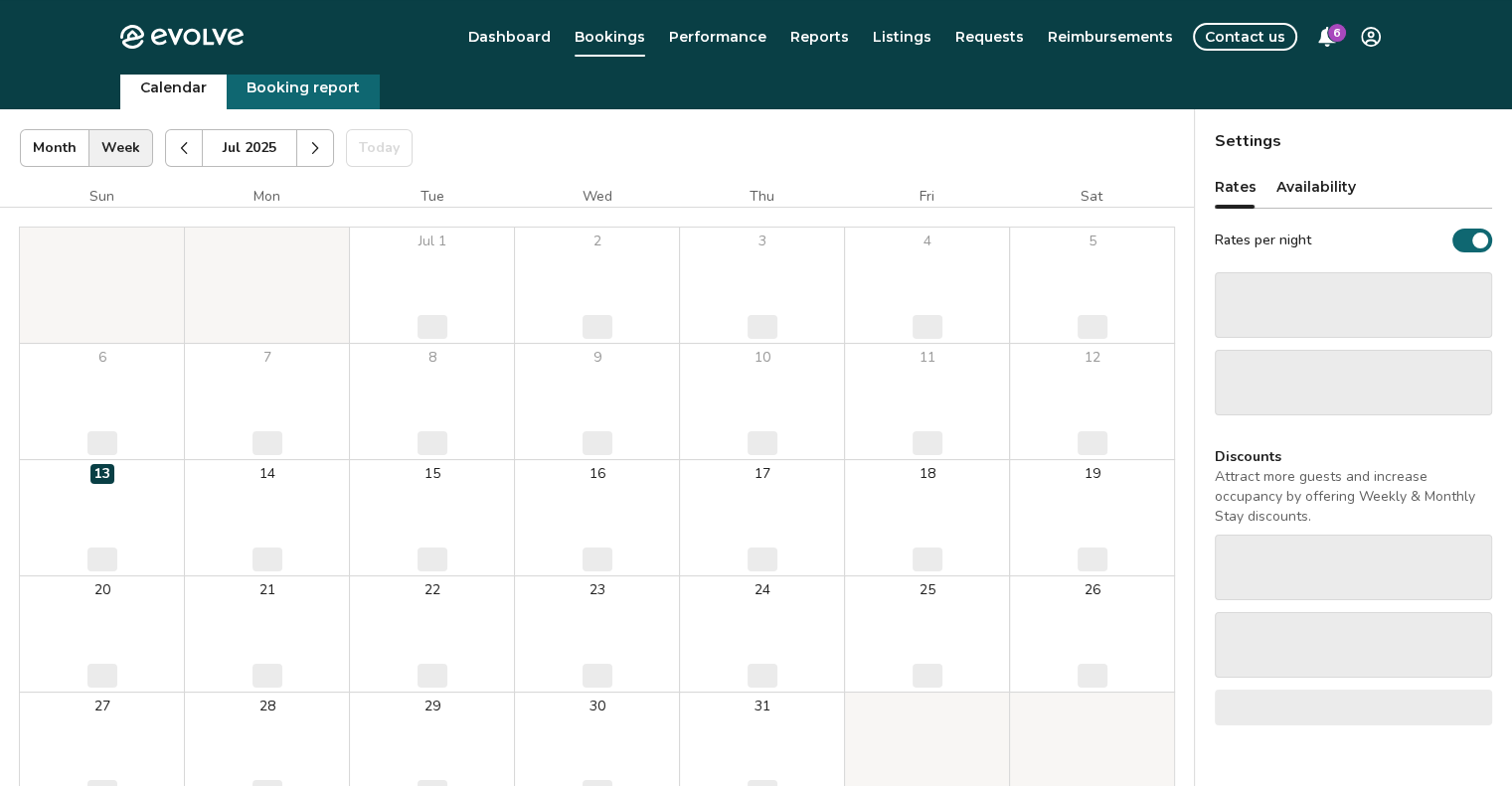 select on "**********" 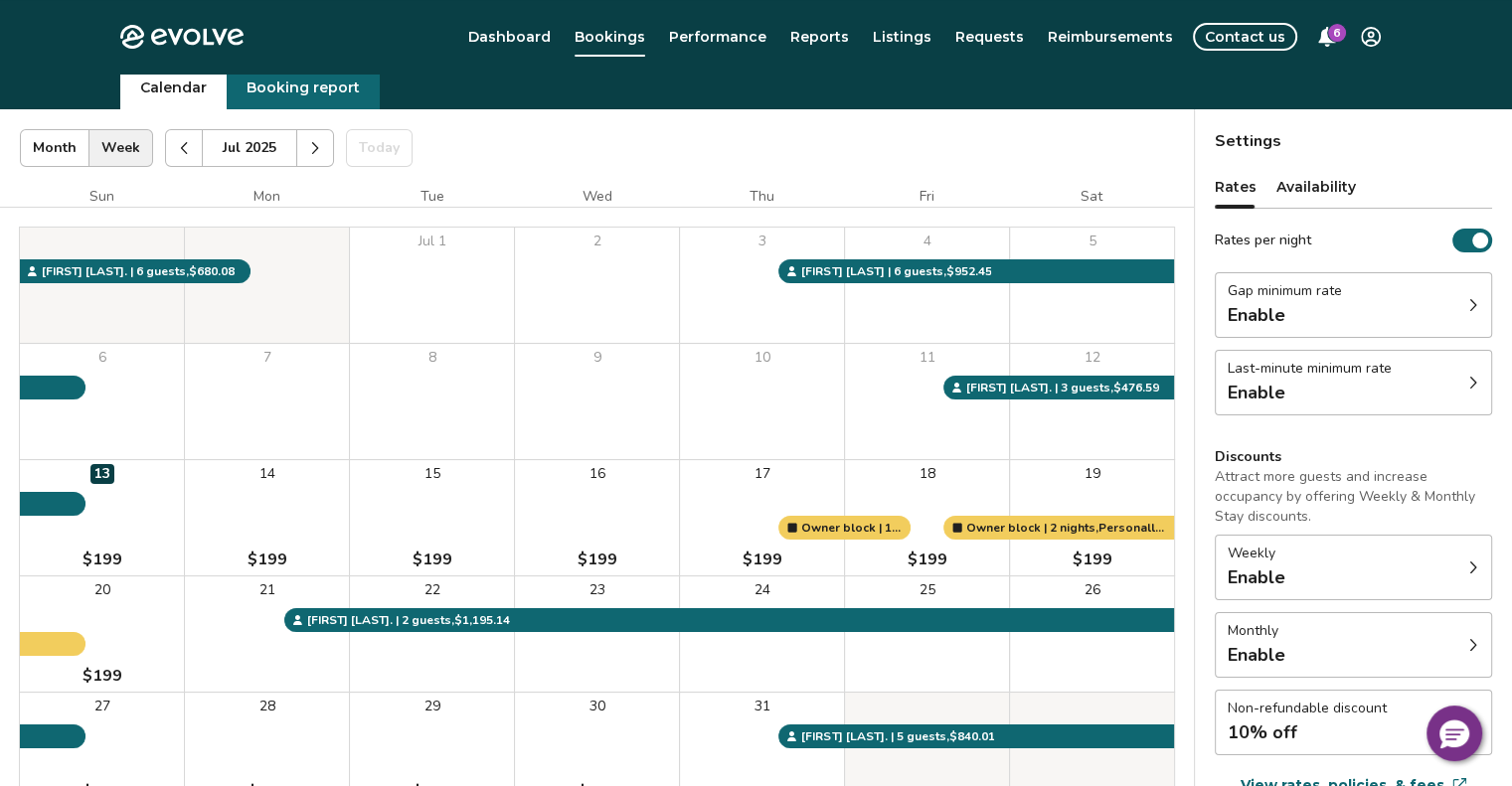 click on "Jul 2025  | Views Month Week Jul 2025 Today Settings" at bounding box center [596, 148] 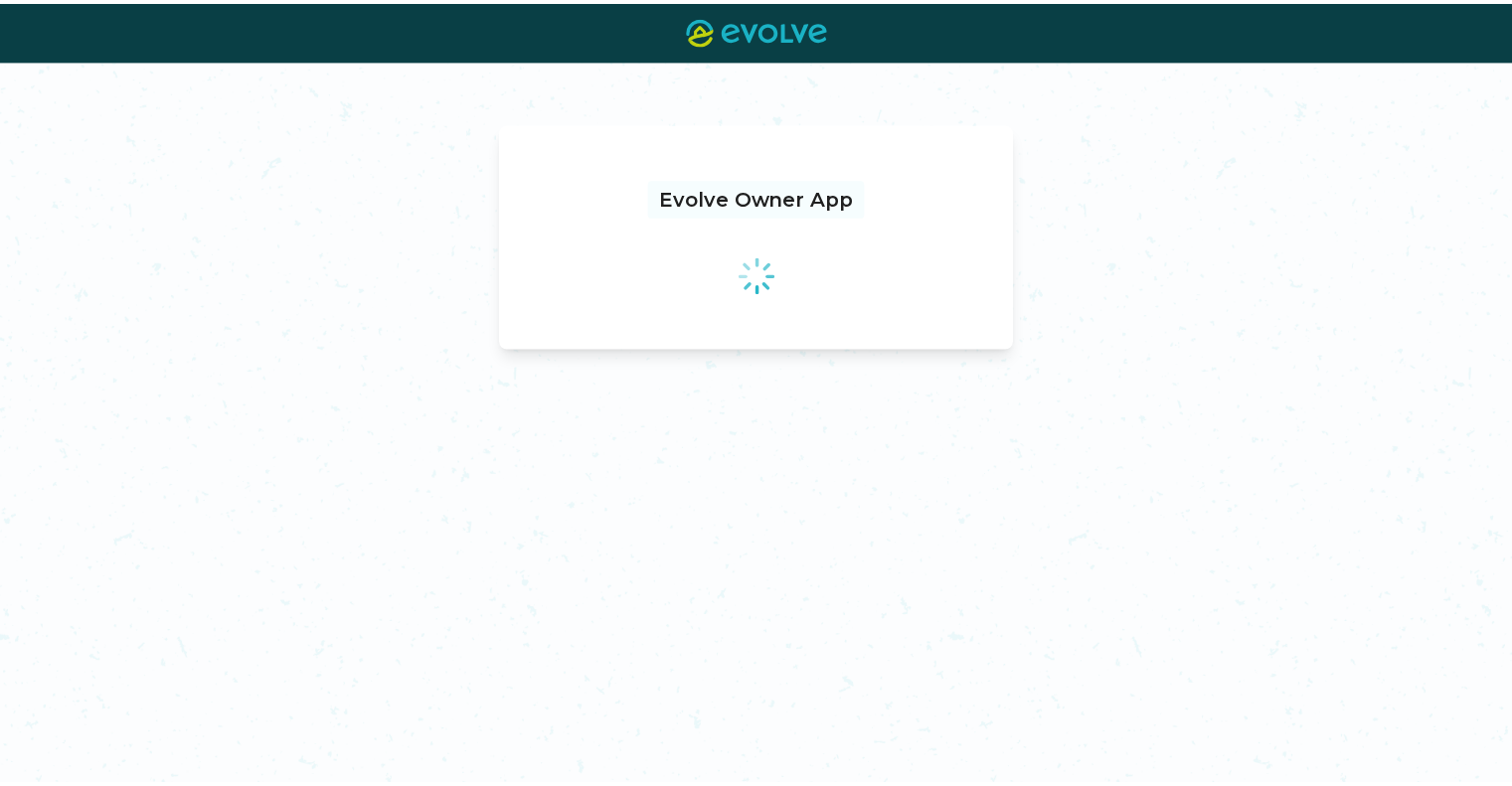 scroll, scrollTop: 0, scrollLeft: 0, axis: both 